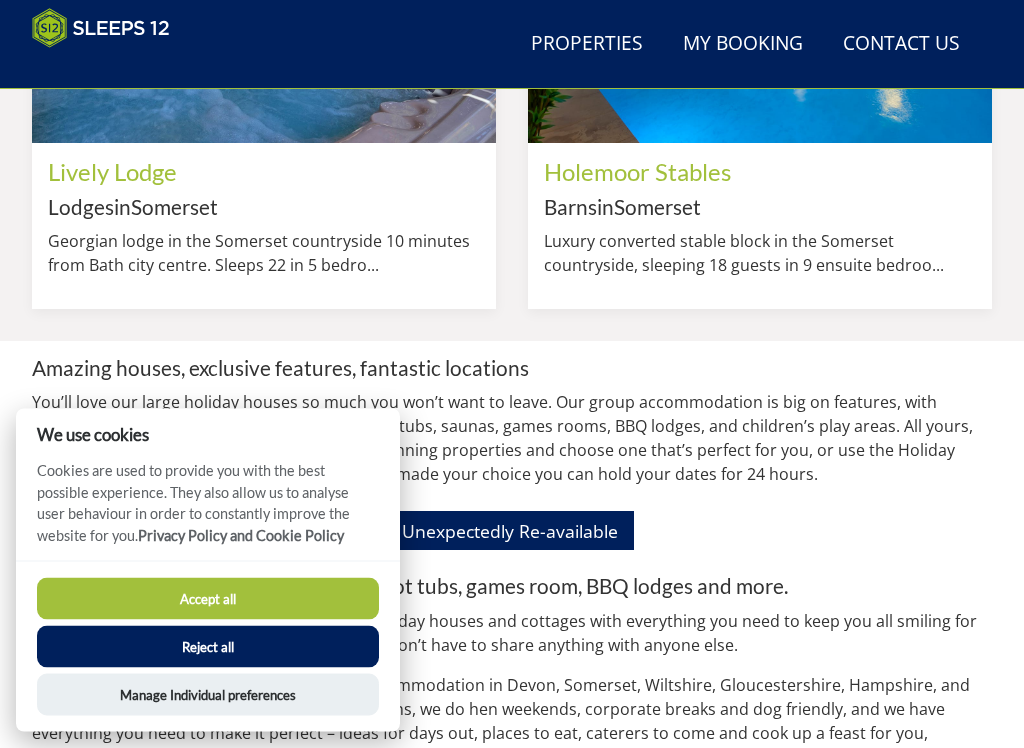 scroll, scrollTop: 1722, scrollLeft: 0, axis: vertical 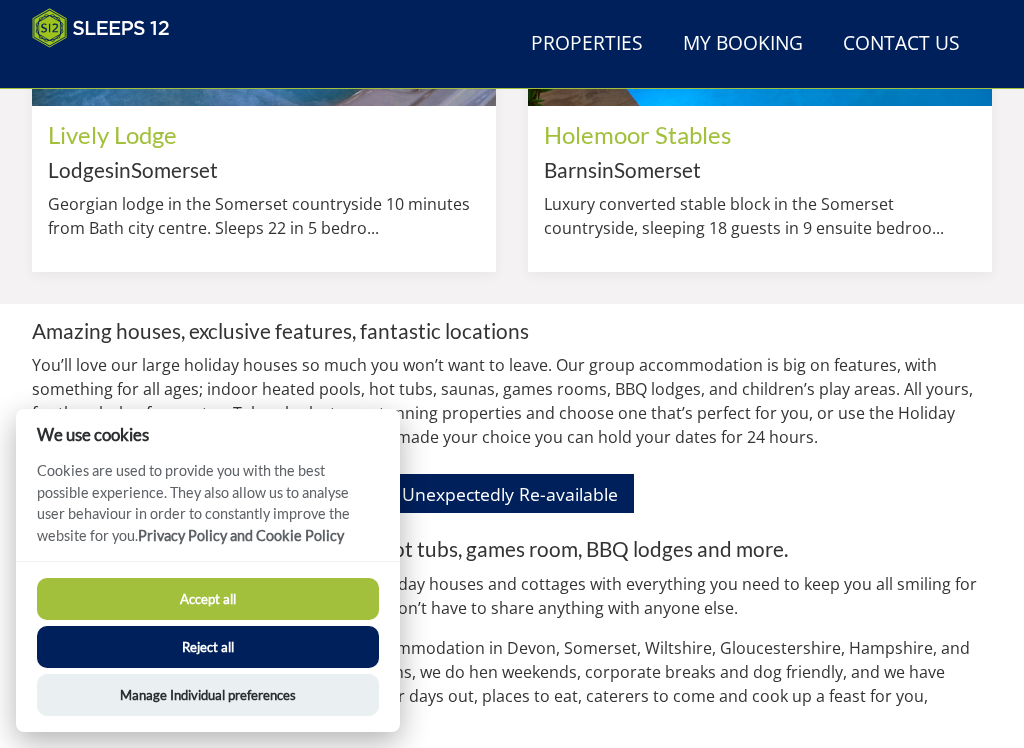 click on "Lodges  in  [STATE]" at bounding box center [264, 170] 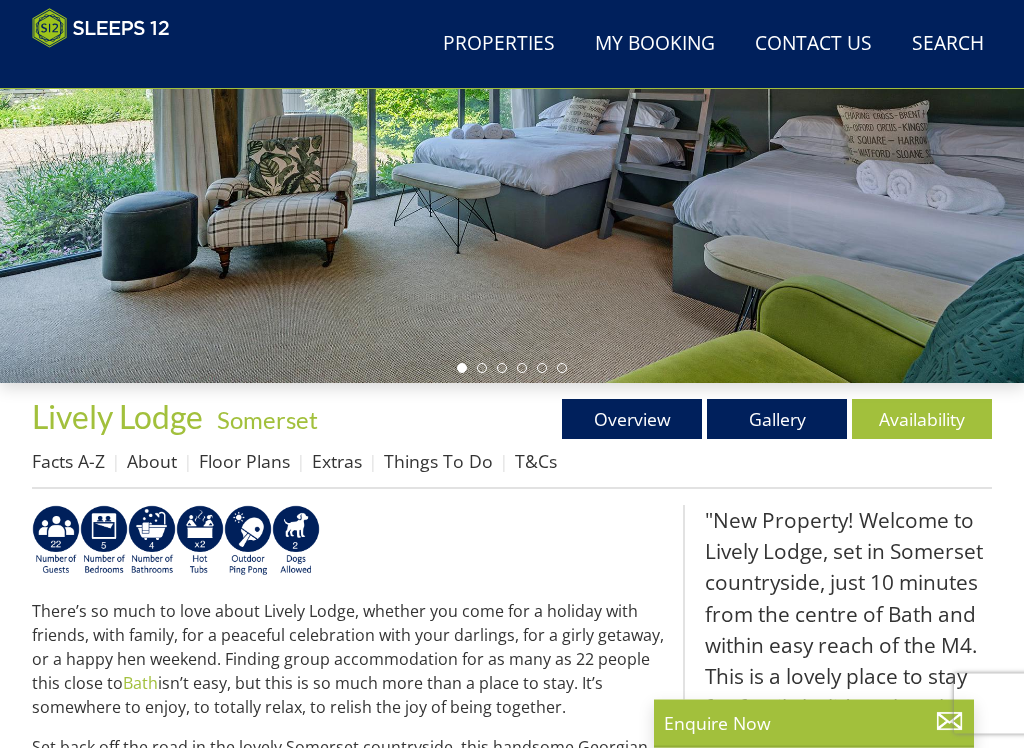 scroll, scrollTop: 211, scrollLeft: 0, axis: vertical 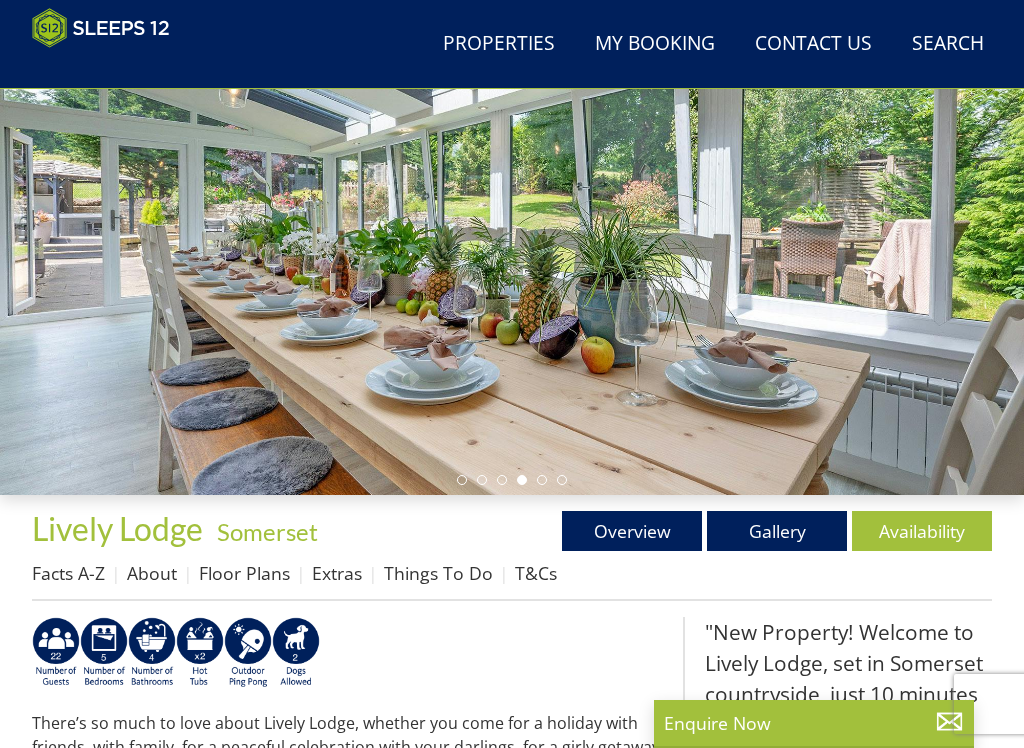 click at bounding box center [512, 208] 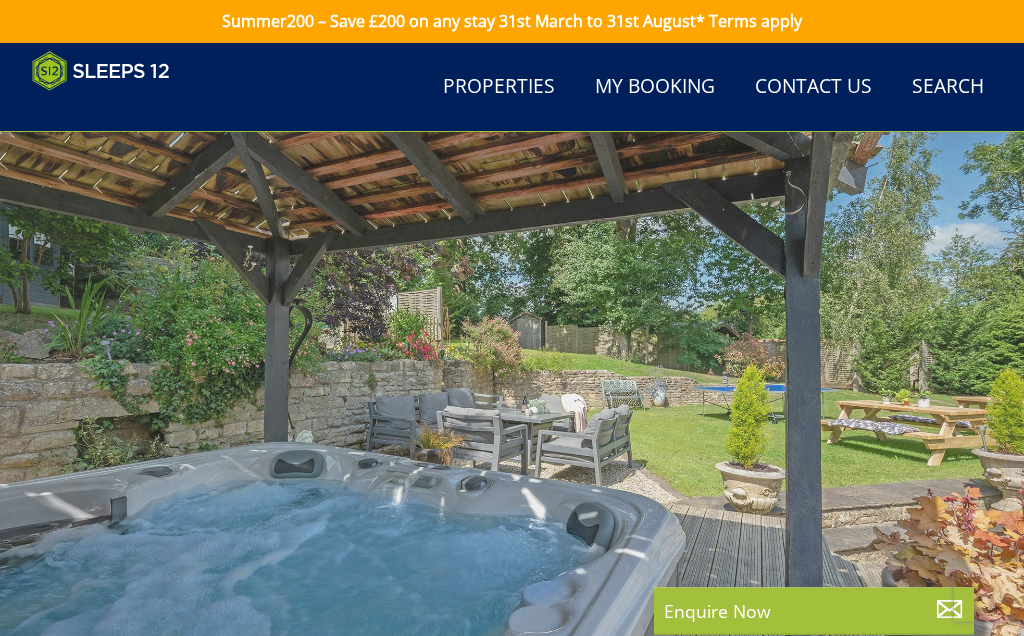 scroll, scrollTop: 0, scrollLeft: 0, axis: both 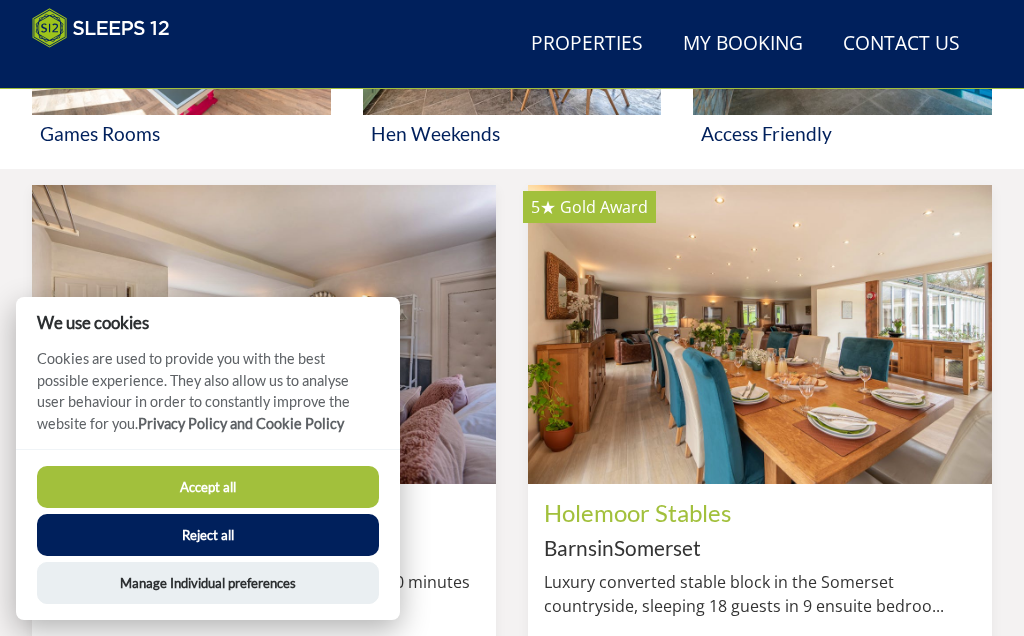 click on "Reject all" at bounding box center [208, 535] 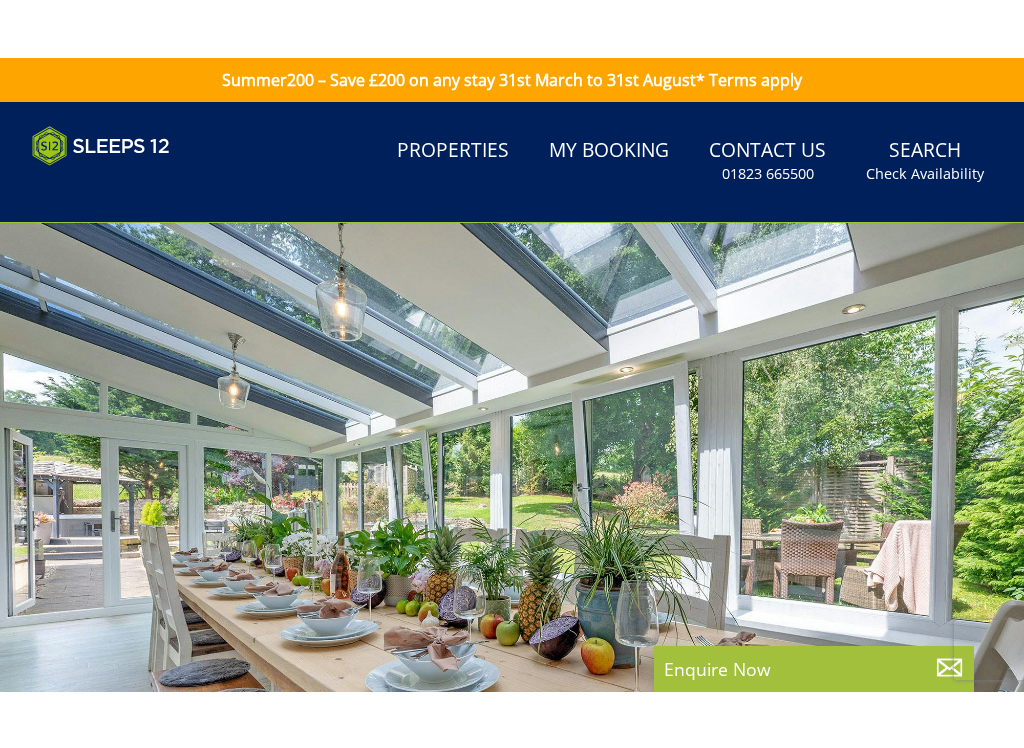 scroll, scrollTop: 45, scrollLeft: 0, axis: vertical 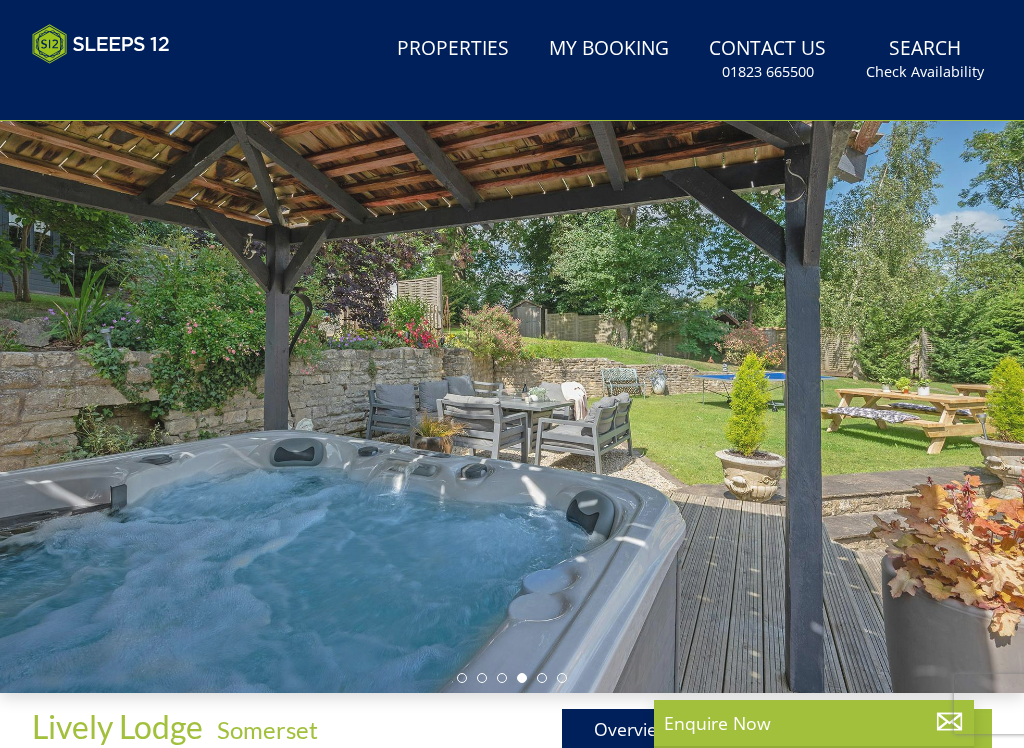 click at bounding box center (512, 406) 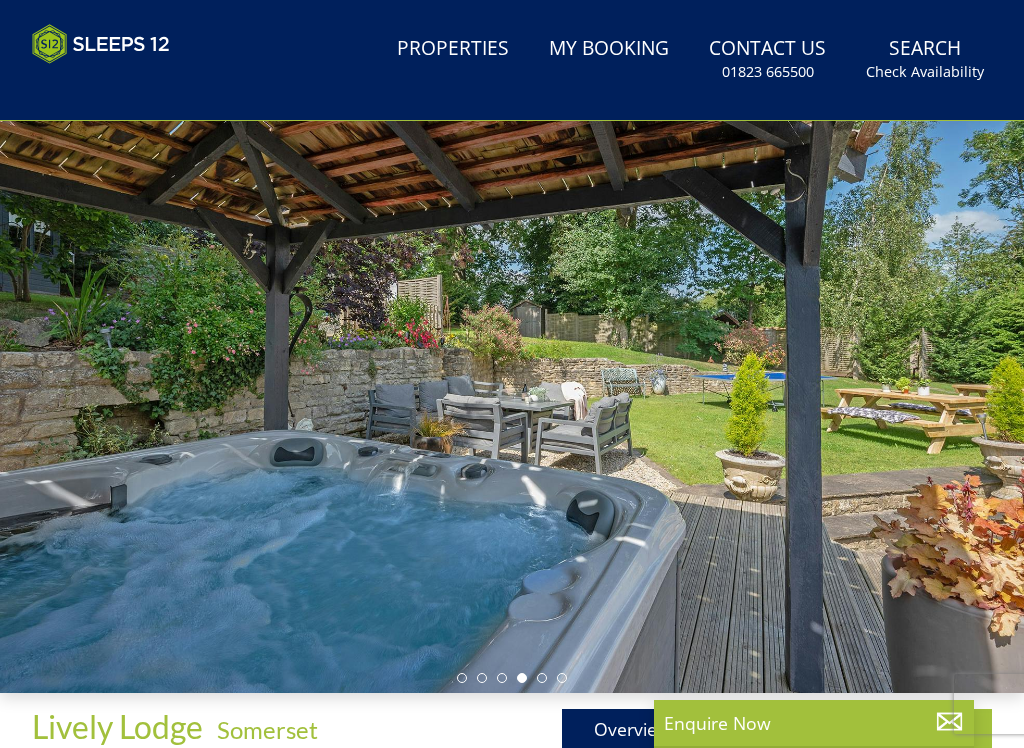 click at bounding box center [512, 406] 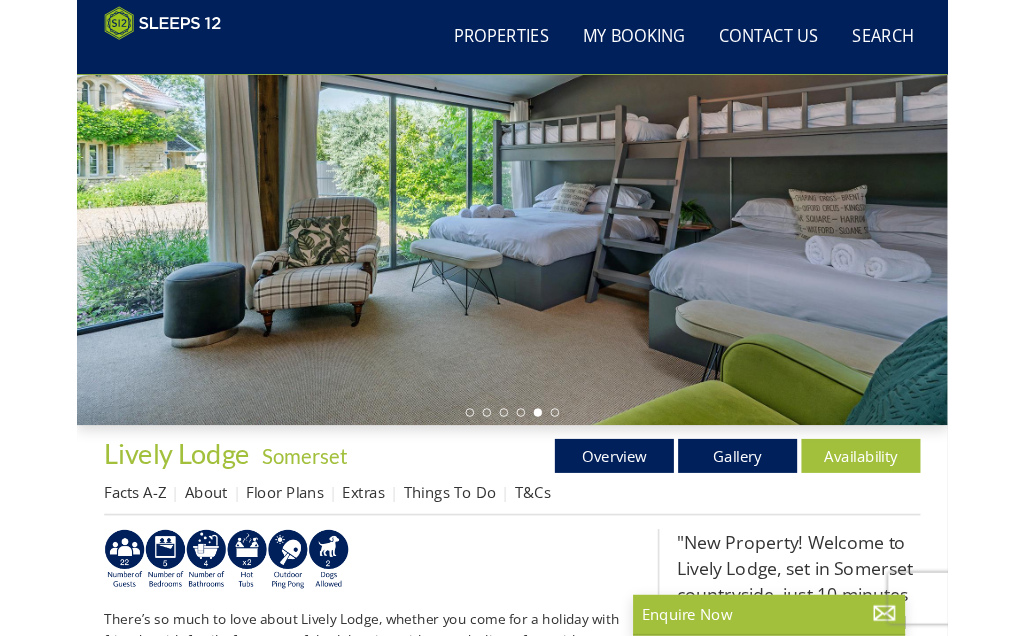 scroll, scrollTop: 0, scrollLeft: 0, axis: both 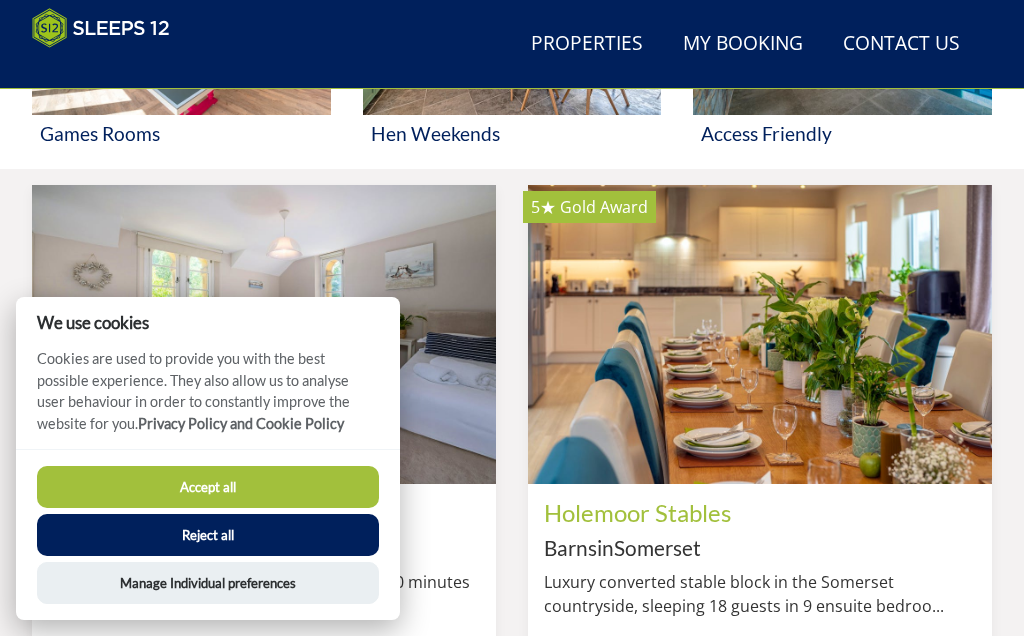 click on "Barns" at bounding box center (570, 547) 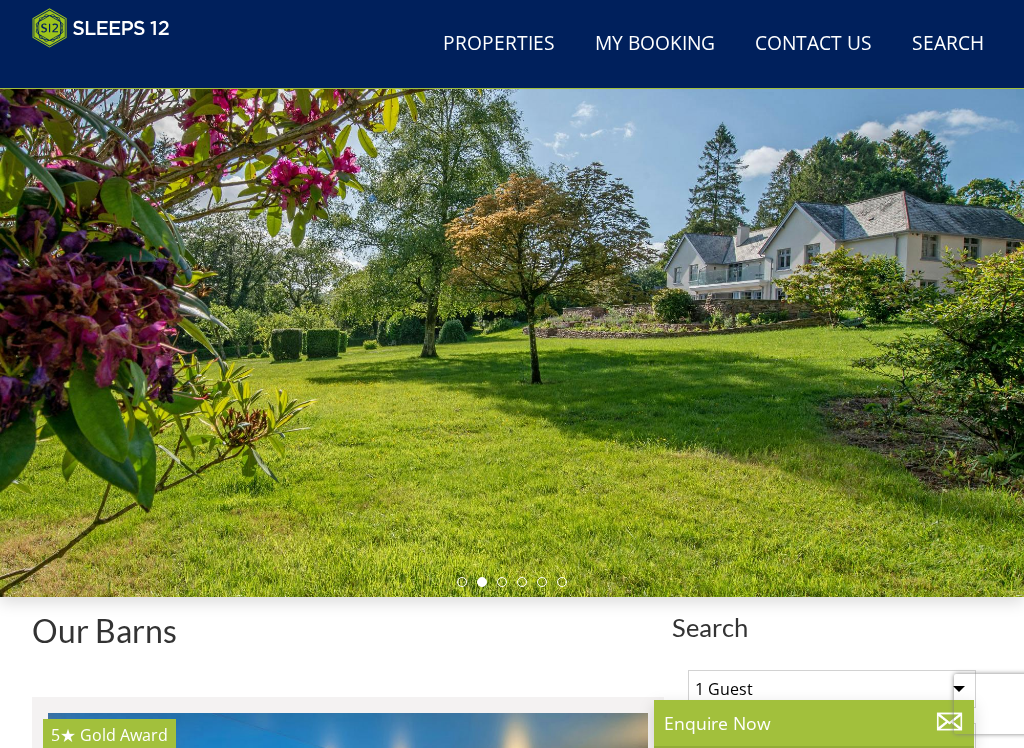 scroll, scrollTop: 112, scrollLeft: 0, axis: vertical 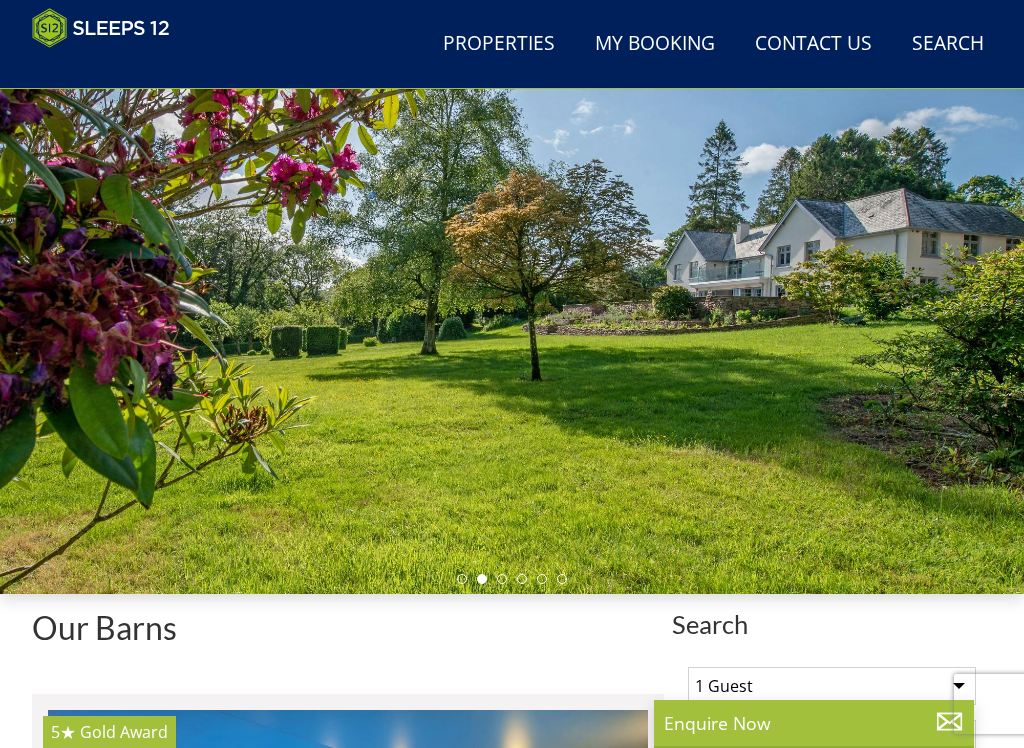 click at bounding box center (512, 307) 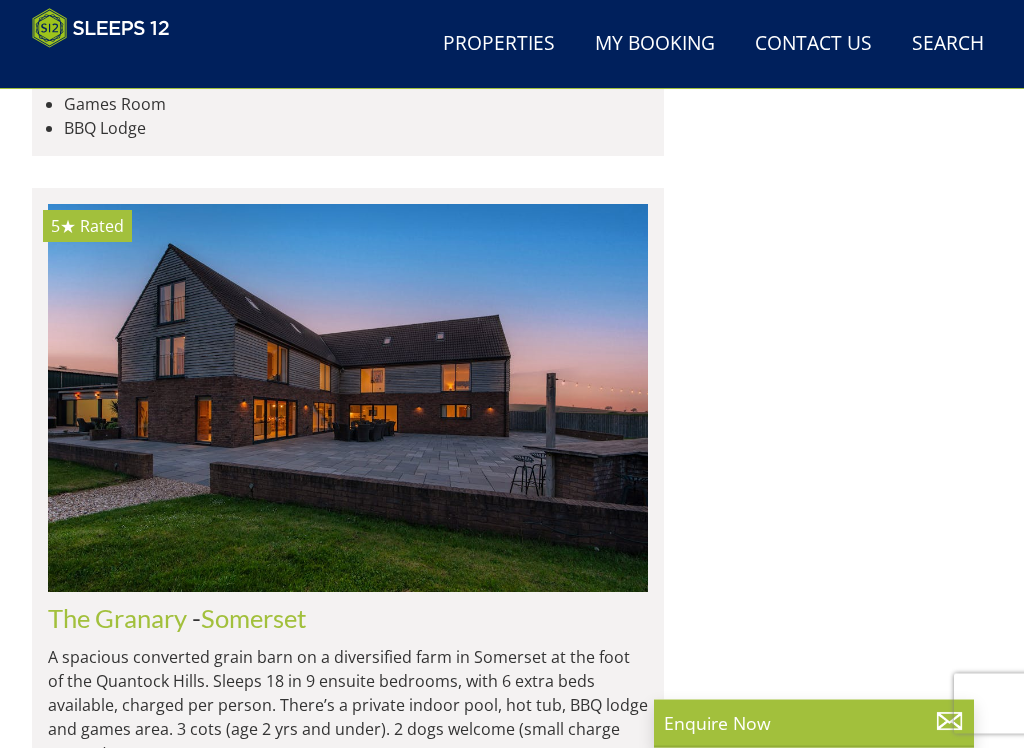 scroll, scrollTop: 2233, scrollLeft: 0, axis: vertical 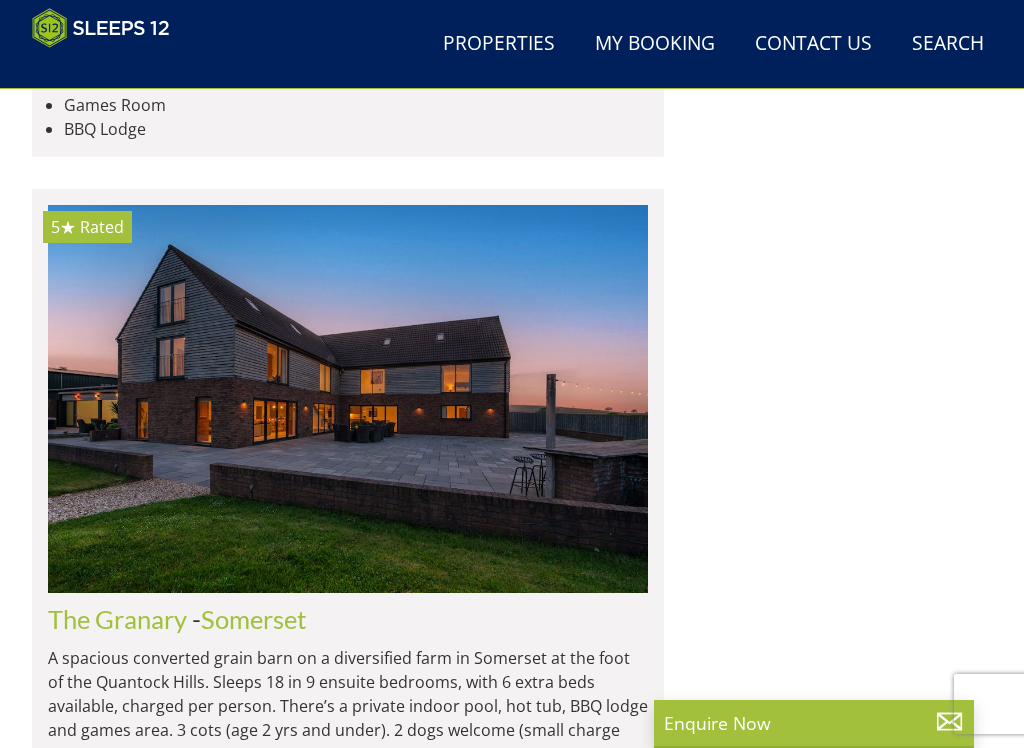 click at bounding box center [348, -220] 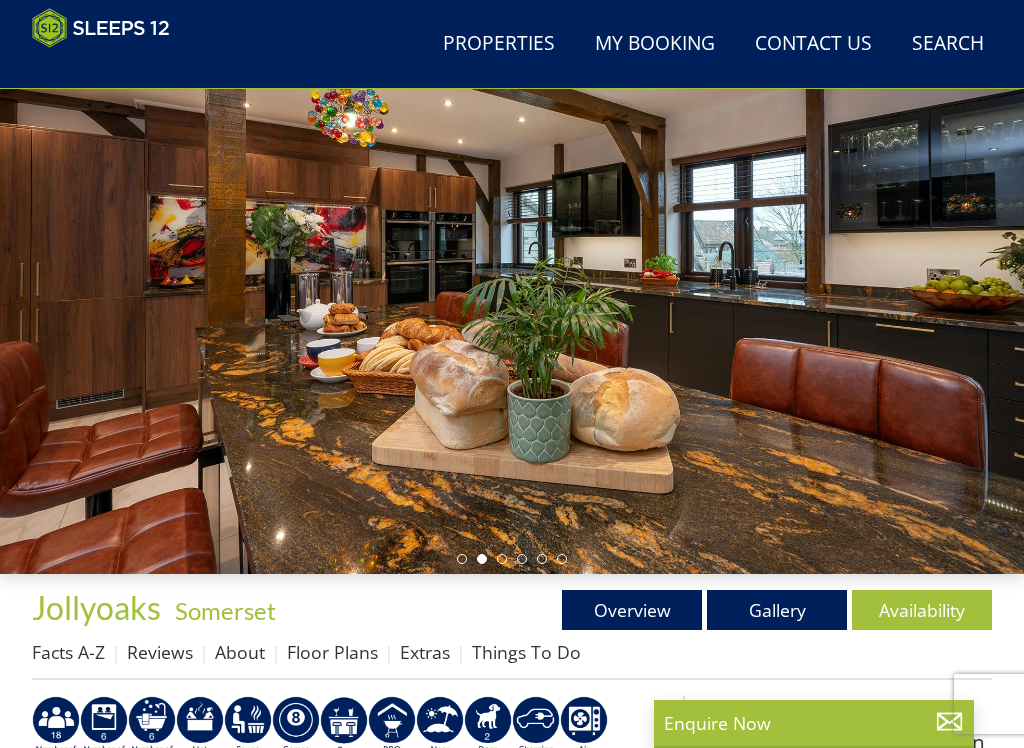 scroll, scrollTop: 131, scrollLeft: 0, axis: vertical 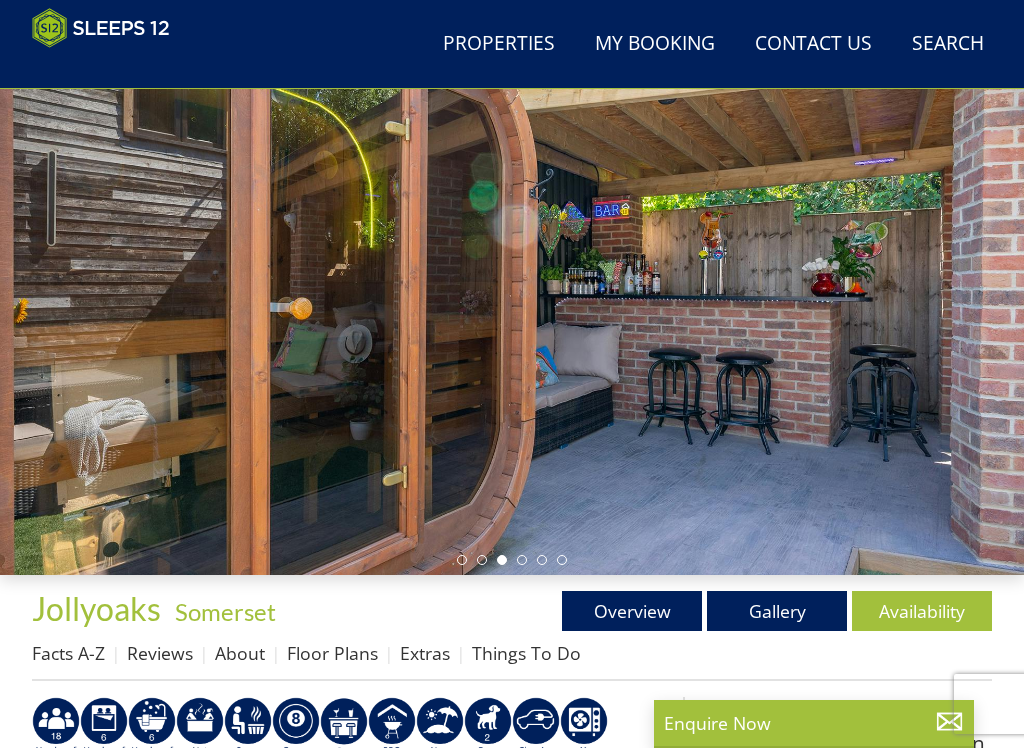 click on "Gallery" at bounding box center (777, 611) 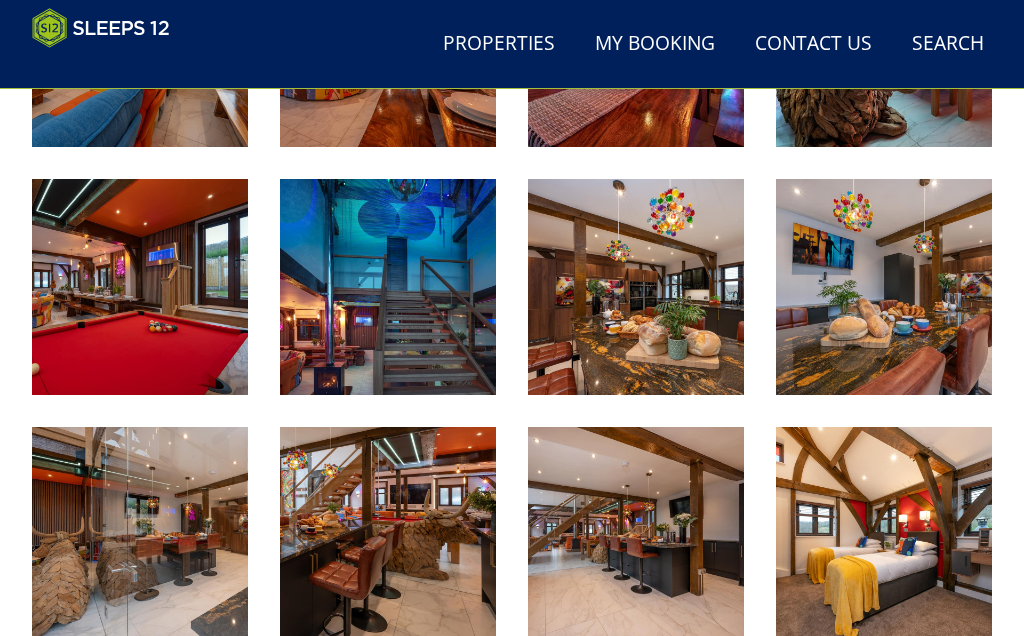 scroll, scrollTop: 1393, scrollLeft: 0, axis: vertical 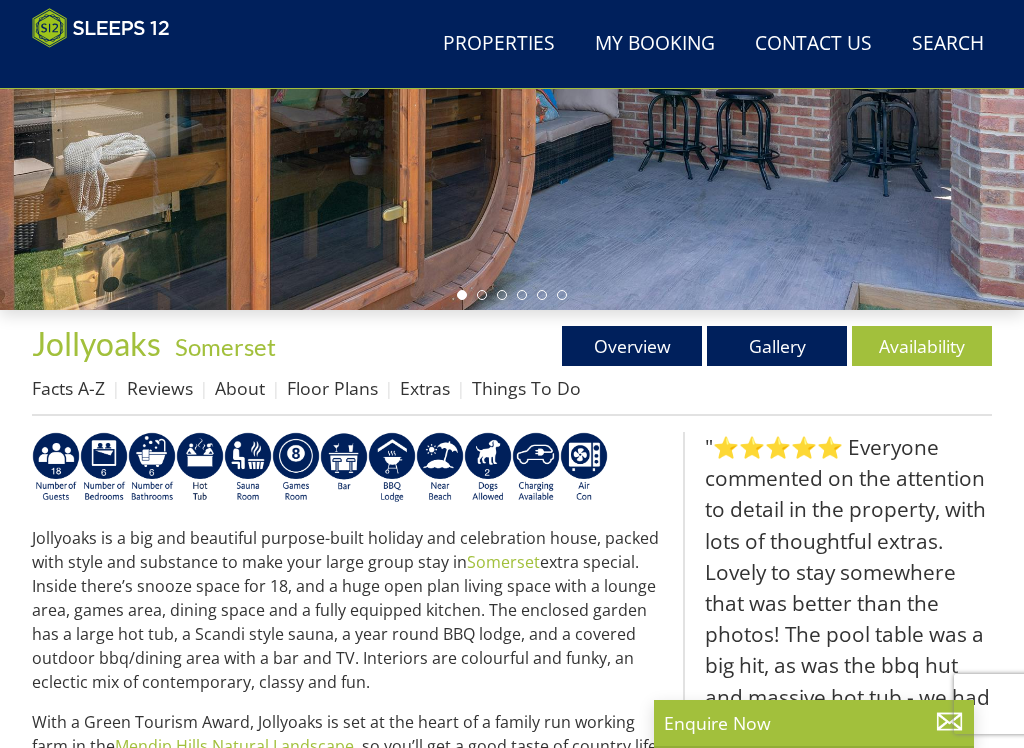 click on "Availability" at bounding box center [922, 346] 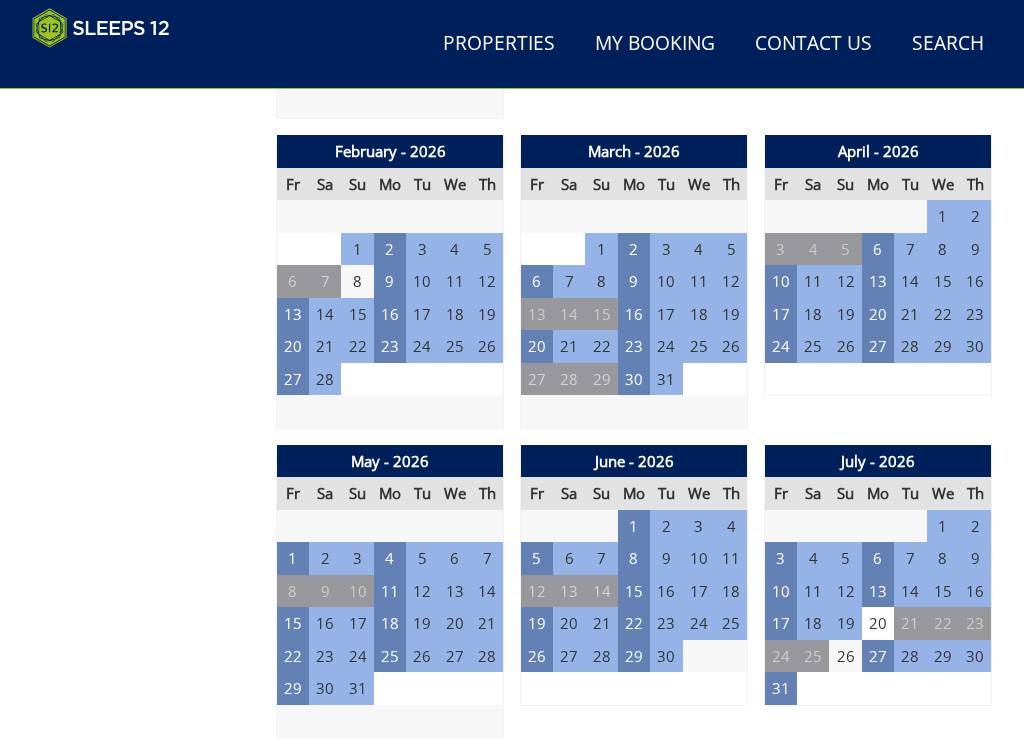 scroll, scrollTop: 1313, scrollLeft: 0, axis: vertical 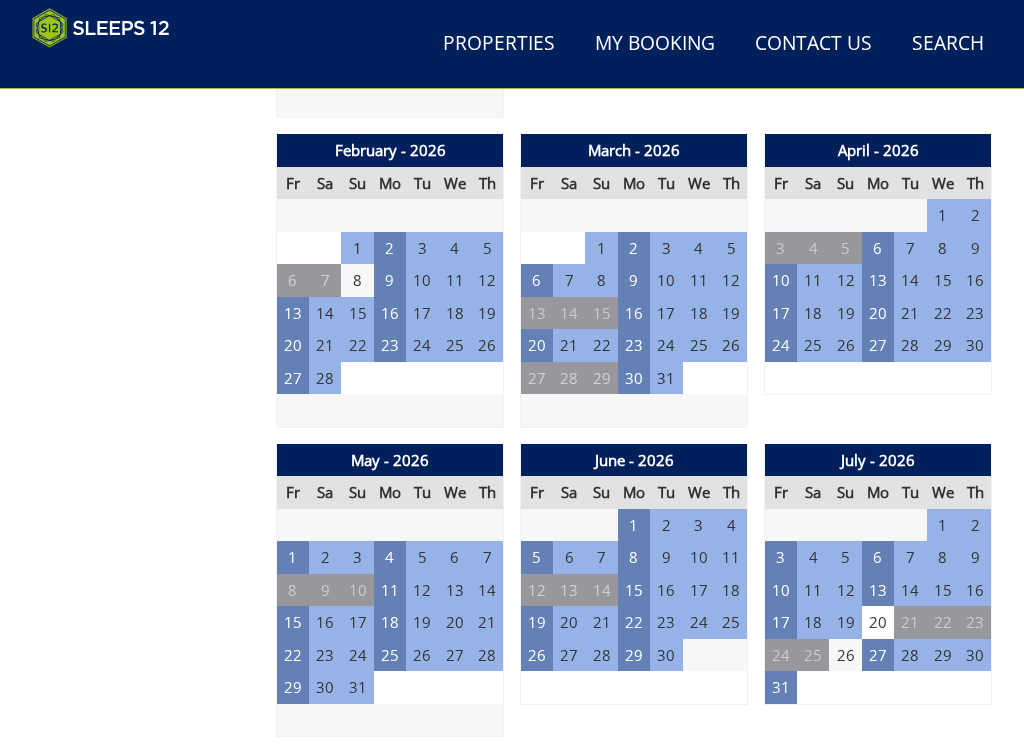 click on "5" at bounding box center [537, 557] 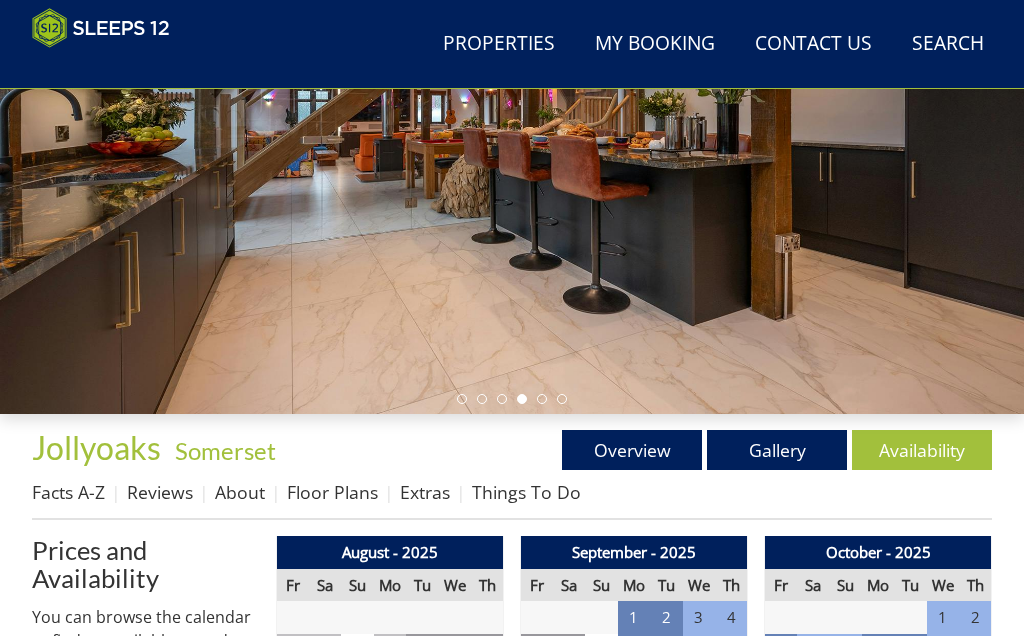 scroll, scrollTop: 243, scrollLeft: 0, axis: vertical 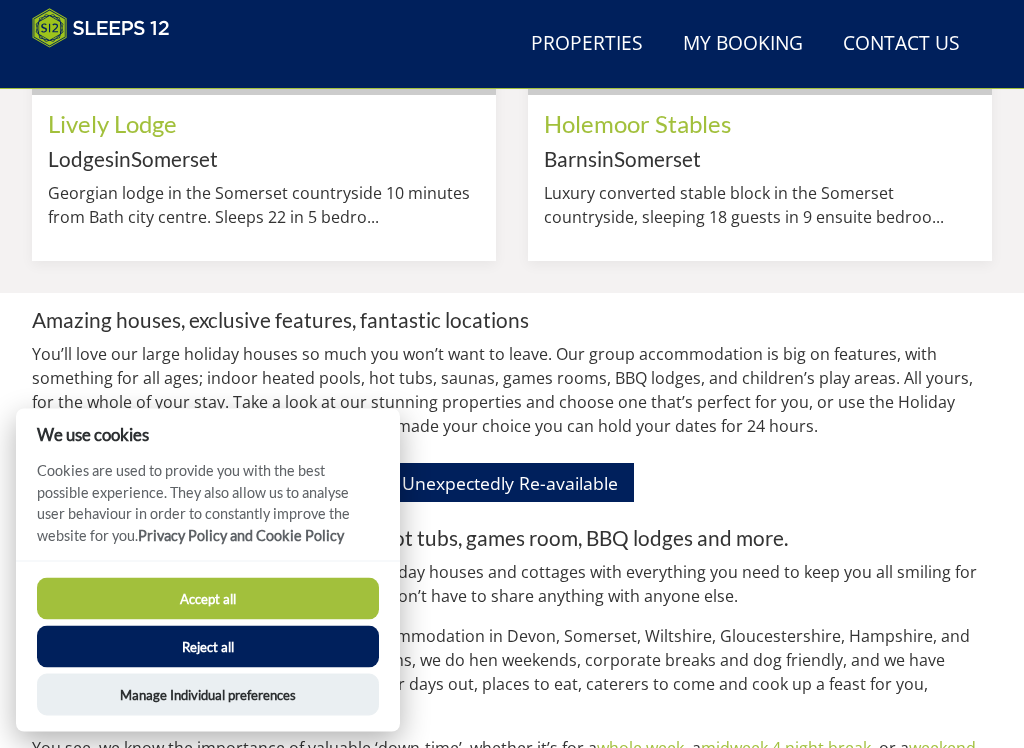click on "Accept all" at bounding box center (208, 599) 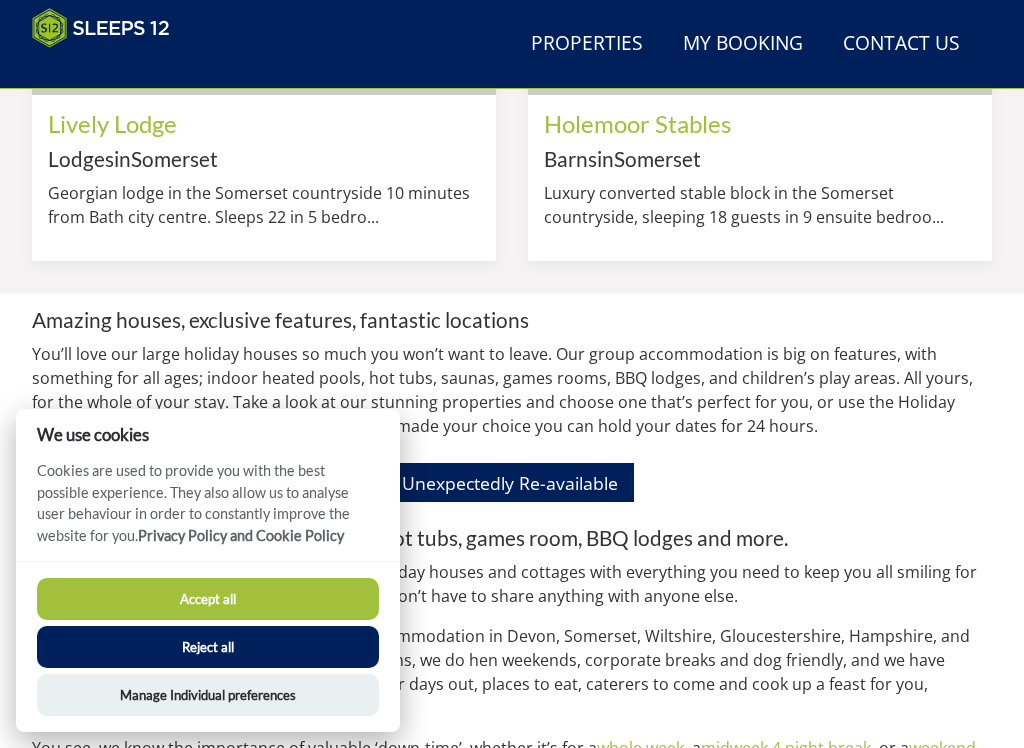 scroll, scrollTop: 1755, scrollLeft: 0, axis: vertical 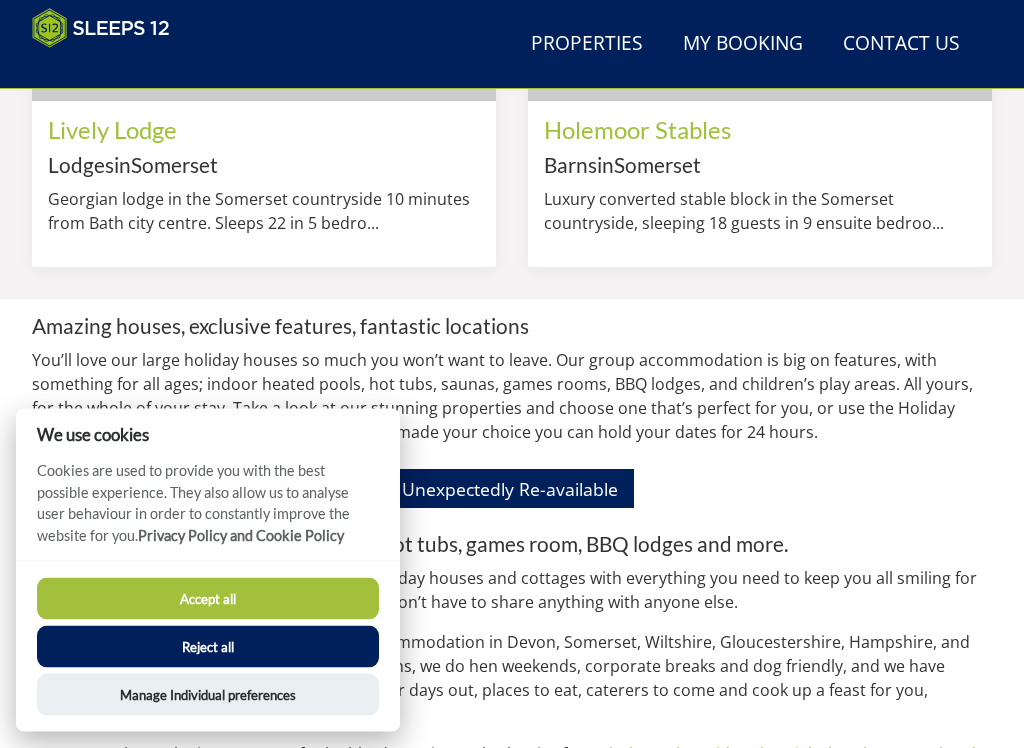 click on "We use cookies" at bounding box center (208, 434) 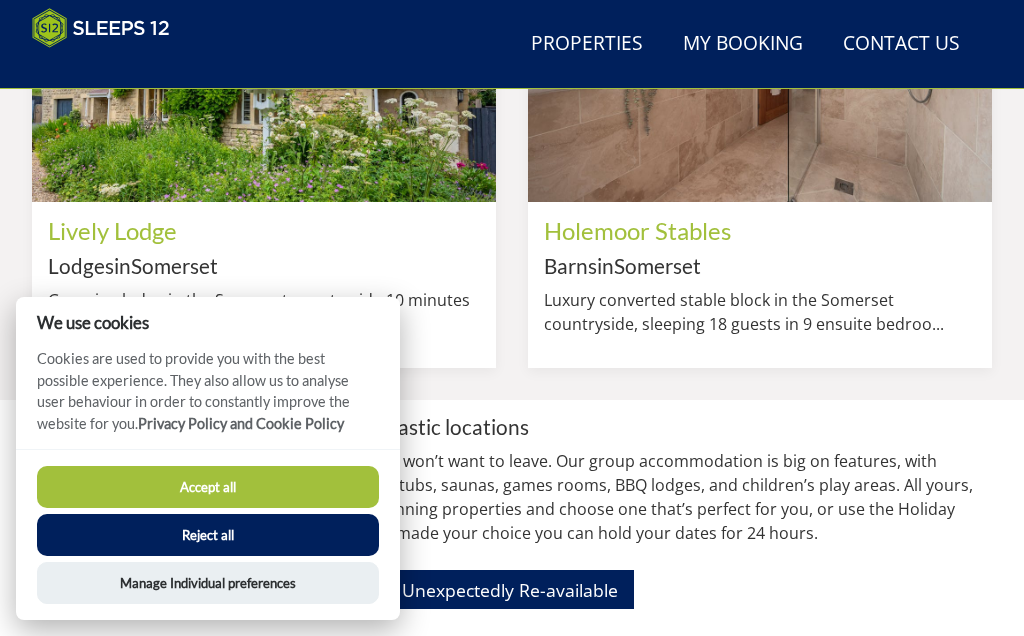 scroll, scrollTop: 1625, scrollLeft: 0, axis: vertical 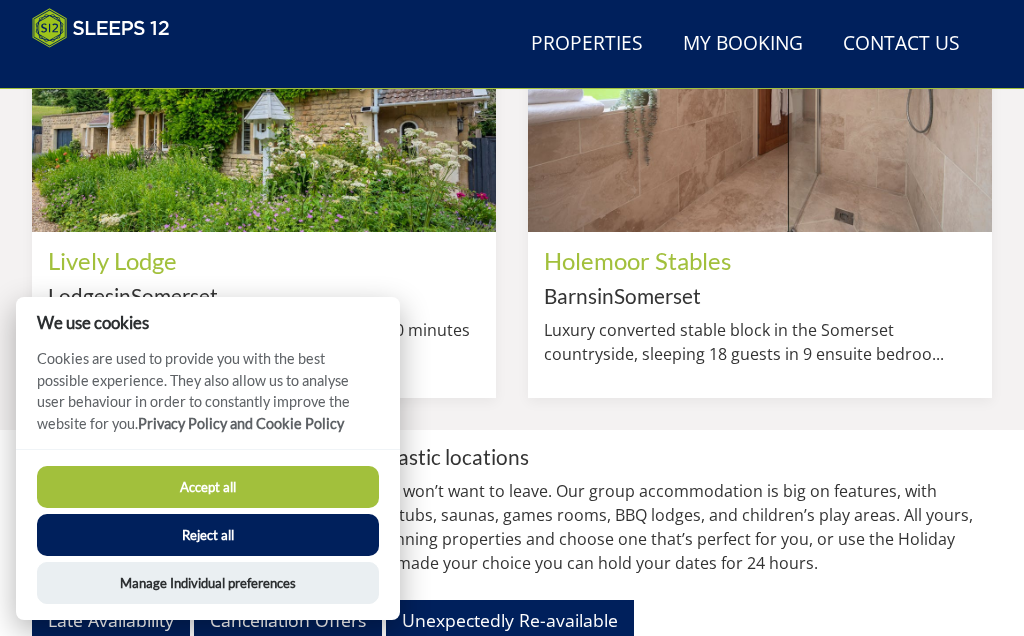 click on "Manage Individual preferences" at bounding box center [208, 583] 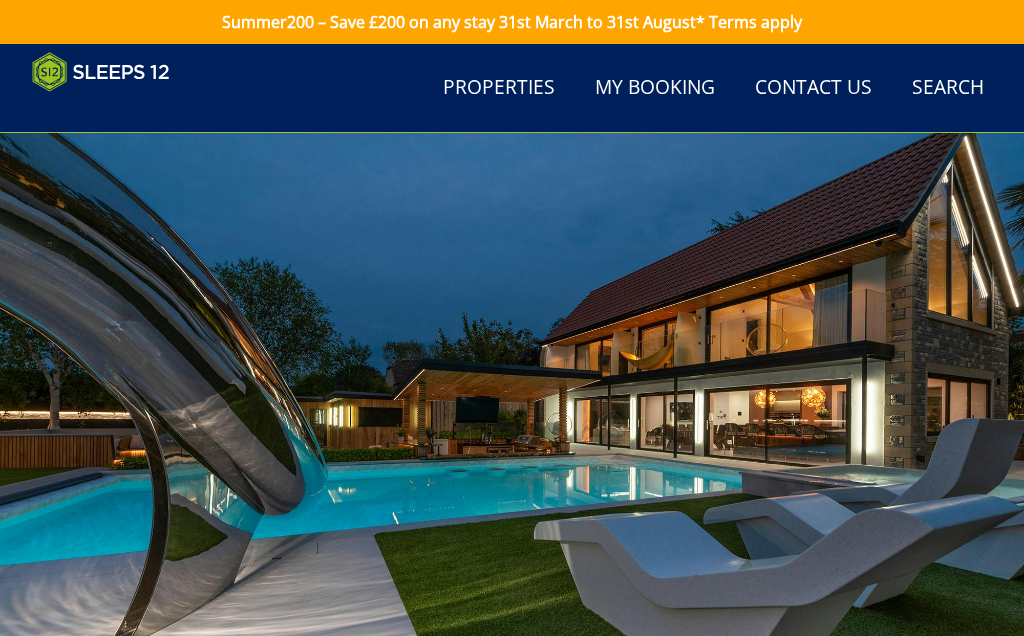 scroll, scrollTop: 12334, scrollLeft: 0, axis: vertical 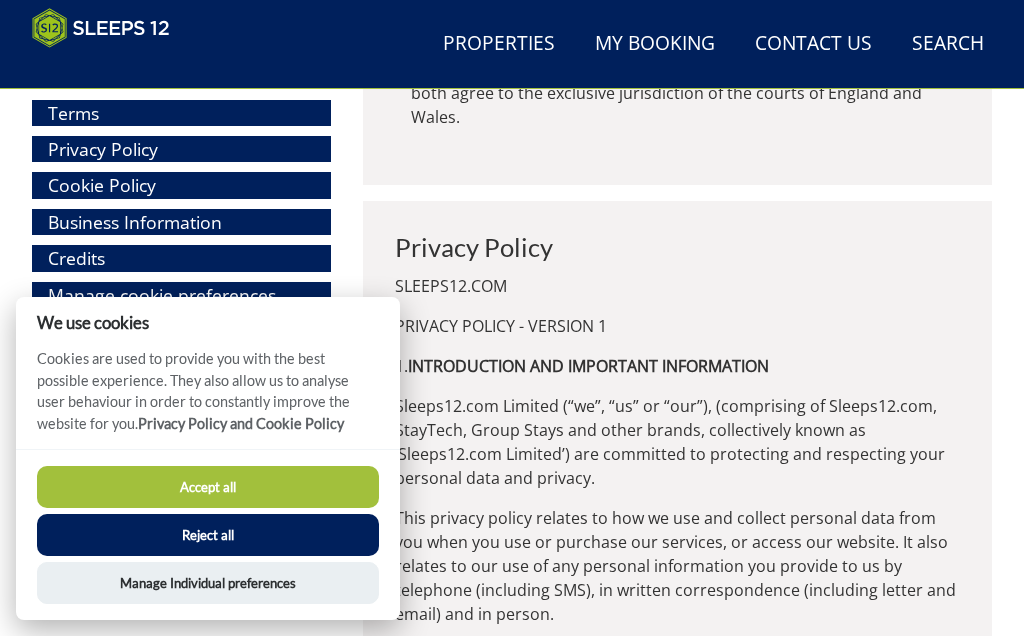 click on "Manage Individual preferences" at bounding box center (208, 583) 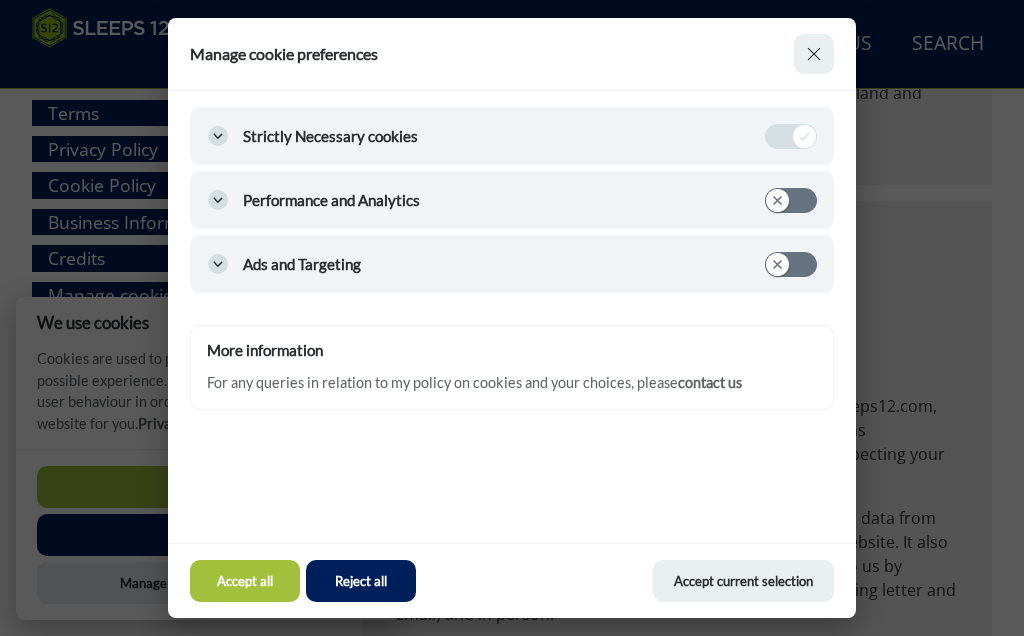 click on "Accept current selection" at bounding box center (743, 581) 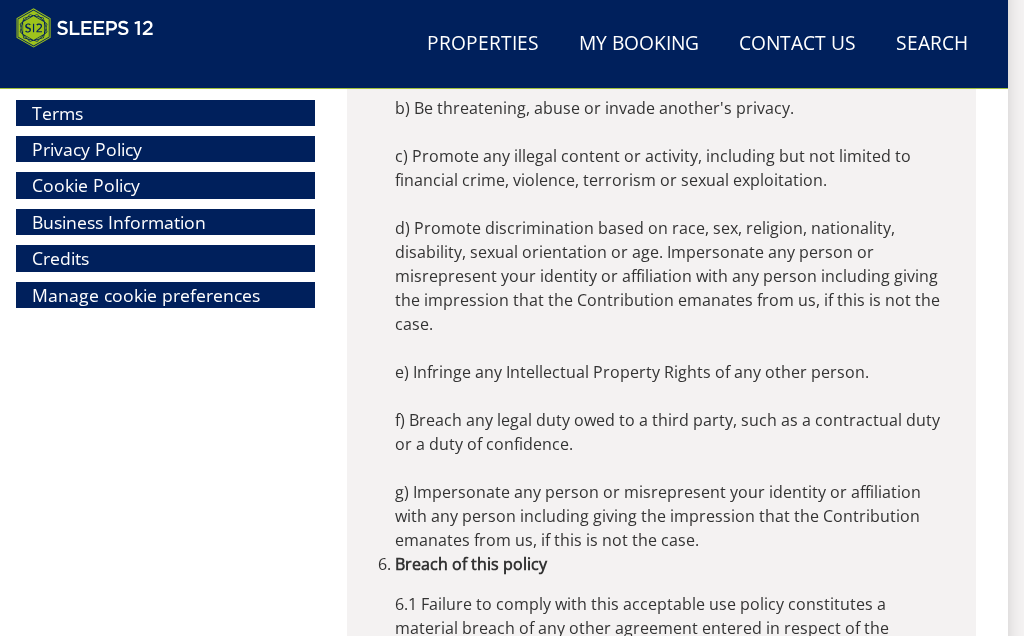 scroll, scrollTop: 11218, scrollLeft: 19, axis: both 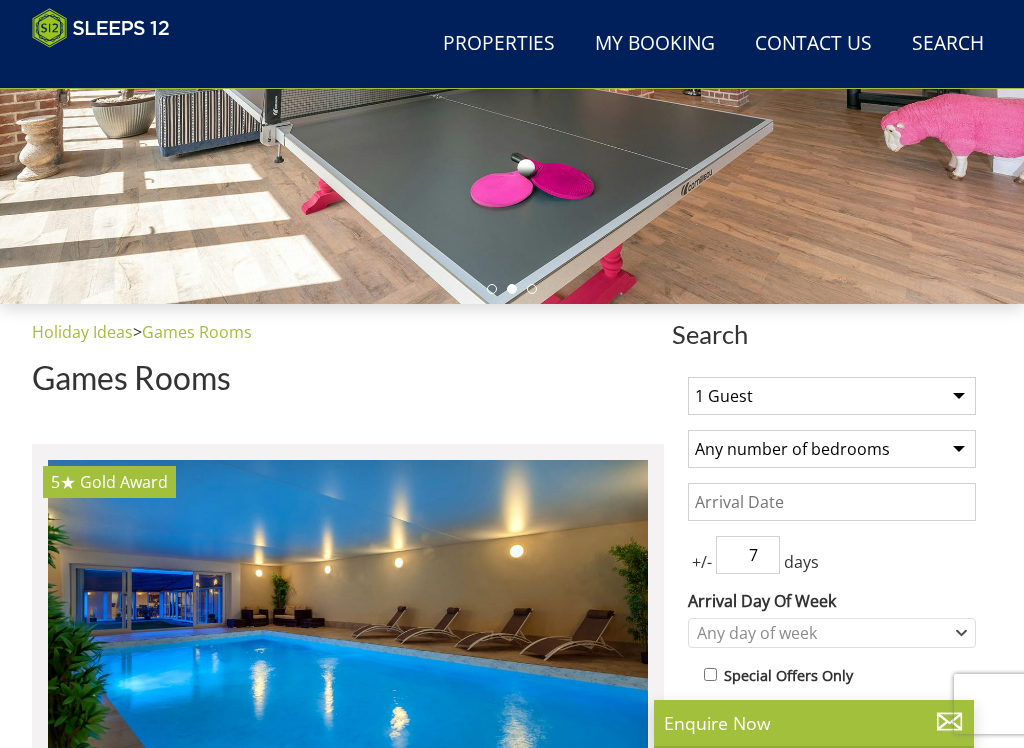 click on "1 Guest
2 Guests
3 Guests
4 Guests
5 Guests
6 Guests
7 Guests
8 Guests
9 Guests
10 Guests
11 Guests
12 Guests
13 Guests
14 Guests
15 Guests
16 Guests
17 Guests
18 Guests
19 Guests
20 Guests
21 Guests
22 Guests
23 Guests
24 Guests
25 Guests
26 Guests
27 Guests
28 Guests
29 Guests
30 Guests
31 Guests
32 Guests
33 Guests
34 Guests
35 Guests
36 Guests
37 Guests
38 Guests
39 Guests
40 Guests
41 Guests
42 Guests
43 Guests
44 Guests
45 Guests
46 Guests
47 Guests
48 Guests
49 Guests
50 Guests
51 Guests
52 Guests
53 Guests
54 Guests
55 Guests
56 Guests
57 Guests
58 Guests
59 Guests
60 Guests
61 Guests
62 Guests
63 Guests
64 Guests
65 Guests
66 Guests
67 Guests
68 Guests
69 Guests
70 Guests
71 Guests
72 Guests
73 Guests
74 Guests
75 Guests
76 Guests
77 Guests
78 Guests
79 Guests
80 Guests
81 Guests
82 Guests
83 Guests
84 Guests
85 Guests
86 Guests" at bounding box center (832, 396) 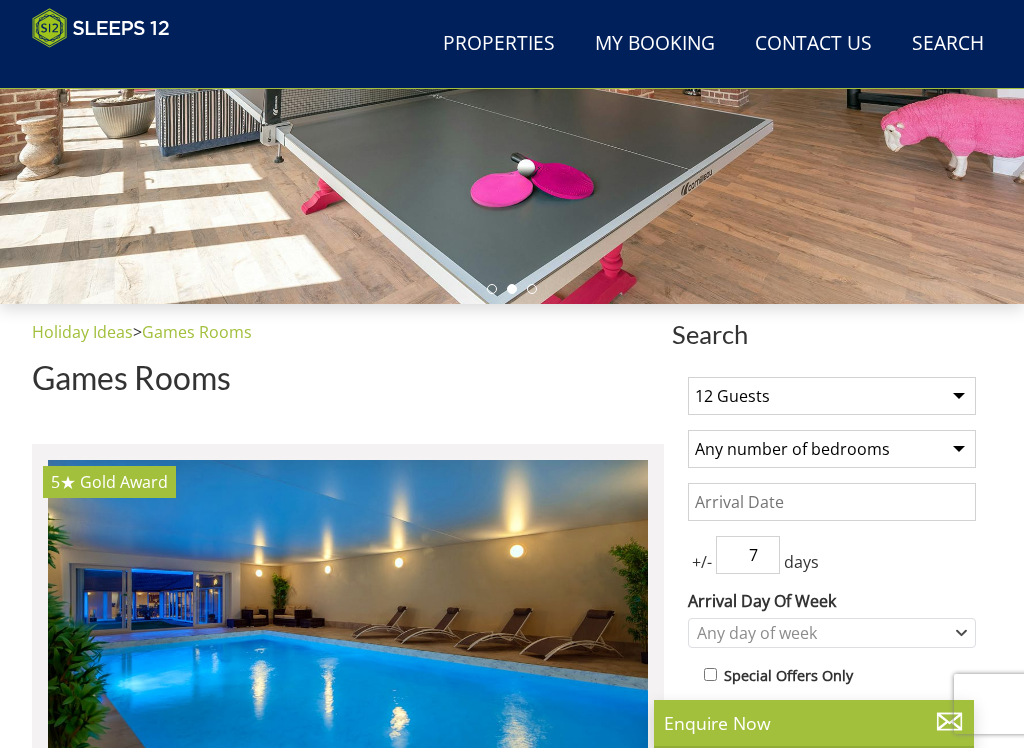 click on "Any number of bedrooms
1 Bedroom
2 Bedrooms
3 Bedrooms
4 Bedrooms
5 Bedrooms
6 Bedrooms
7 Bedrooms
8 Bedrooms
9 Bedrooms
10 Bedrooms
11 Bedrooms
12 Bedrooms
13 Bedrooms
14 Bedrooms
15 Bedrooms
16 Bedrooms
17 Bedrooms
18 Bedrooms
19 Bedrooms
20 Bedrooms
21 Bedrooms
22 Bedrooms
23 Bedrooms
24 Bedrooms
25 Bedrooms" at bounding box center [832, 449] 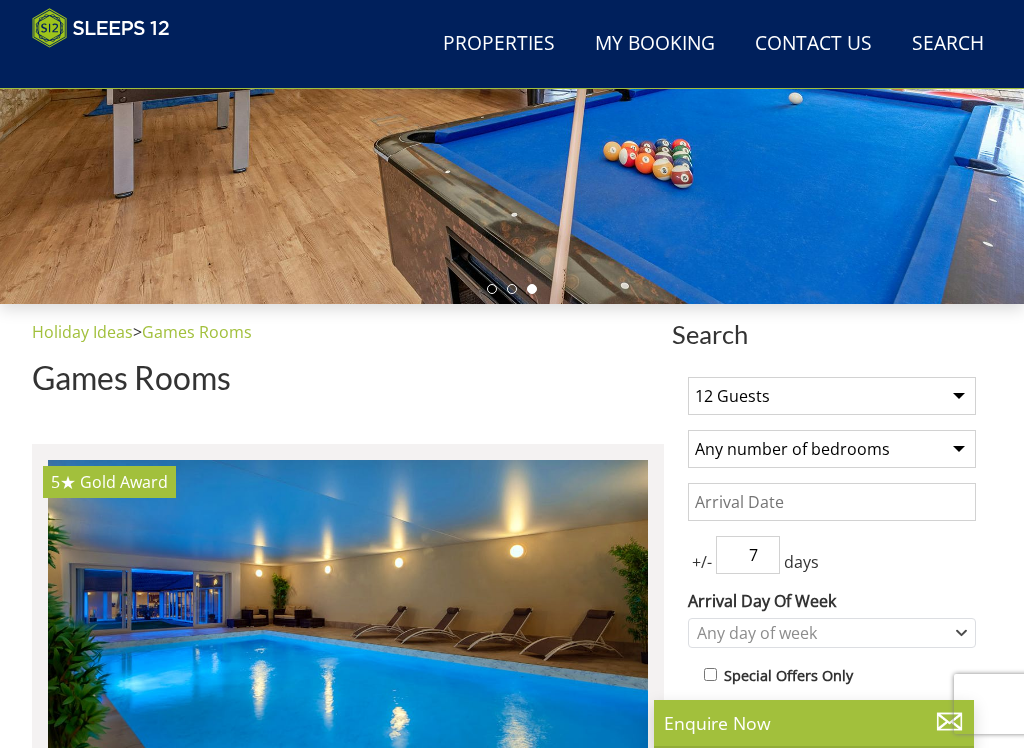 select on "7" 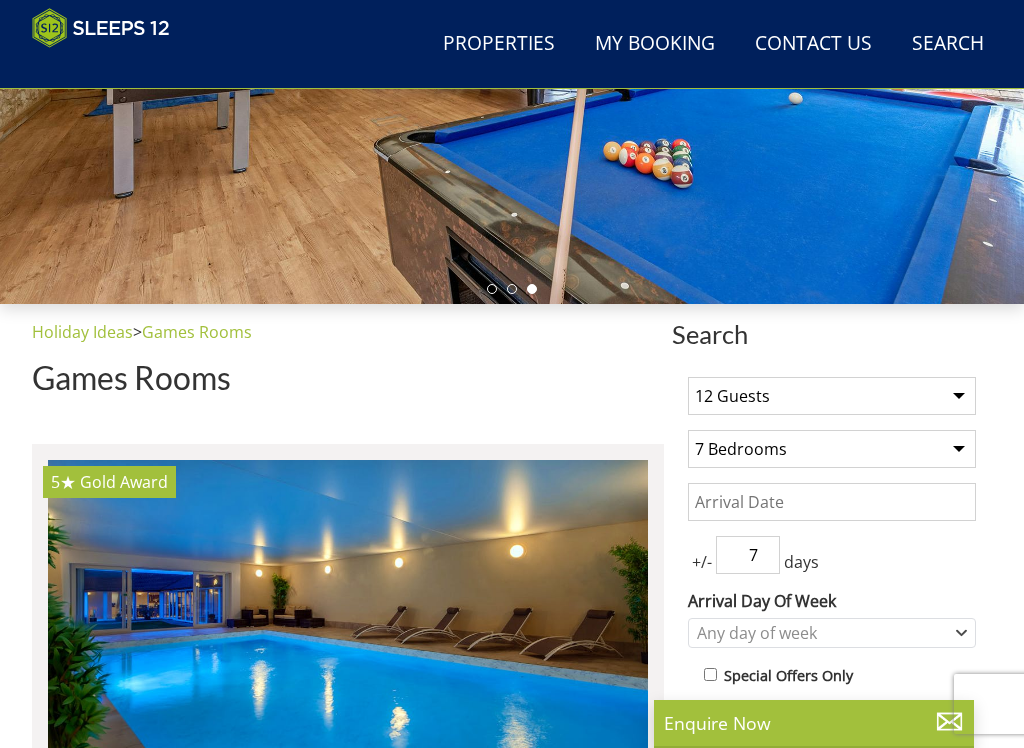 click on "Date" at bounding box center [832, 502] 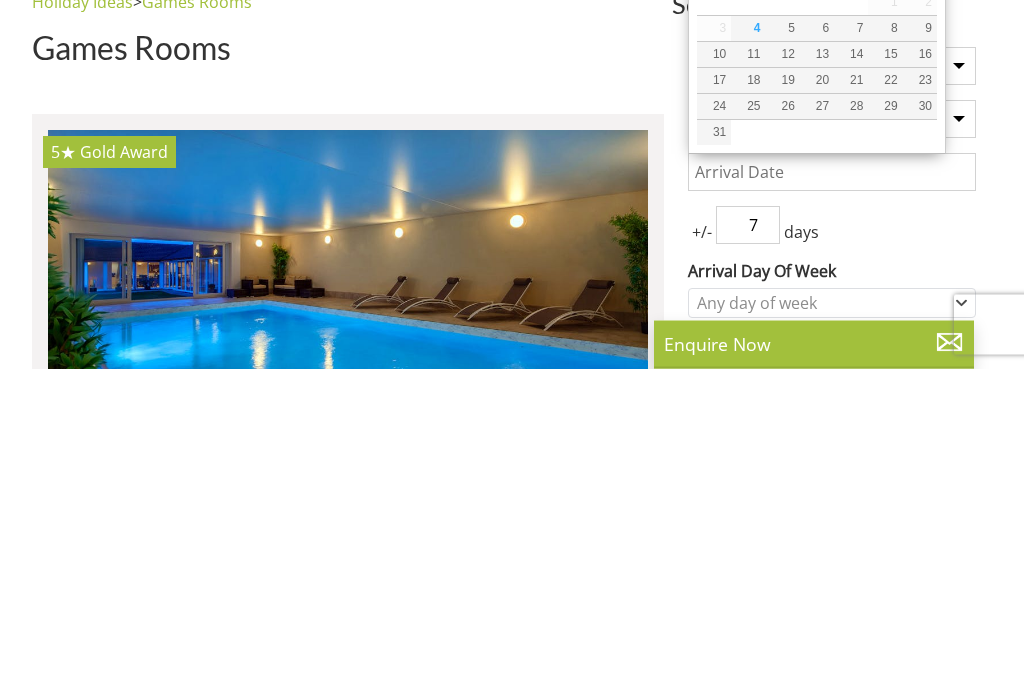click on "Date" at bounding box center [832, 502] 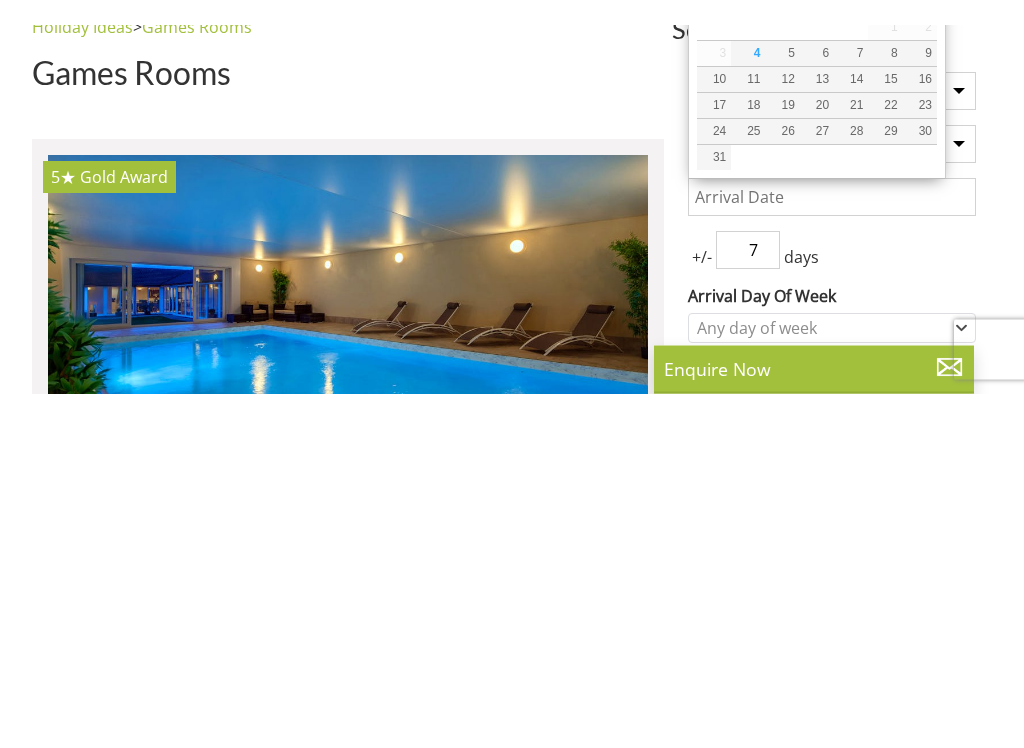 scroll, scrollTop: 732, scrollLeft: 0, axis: vertical 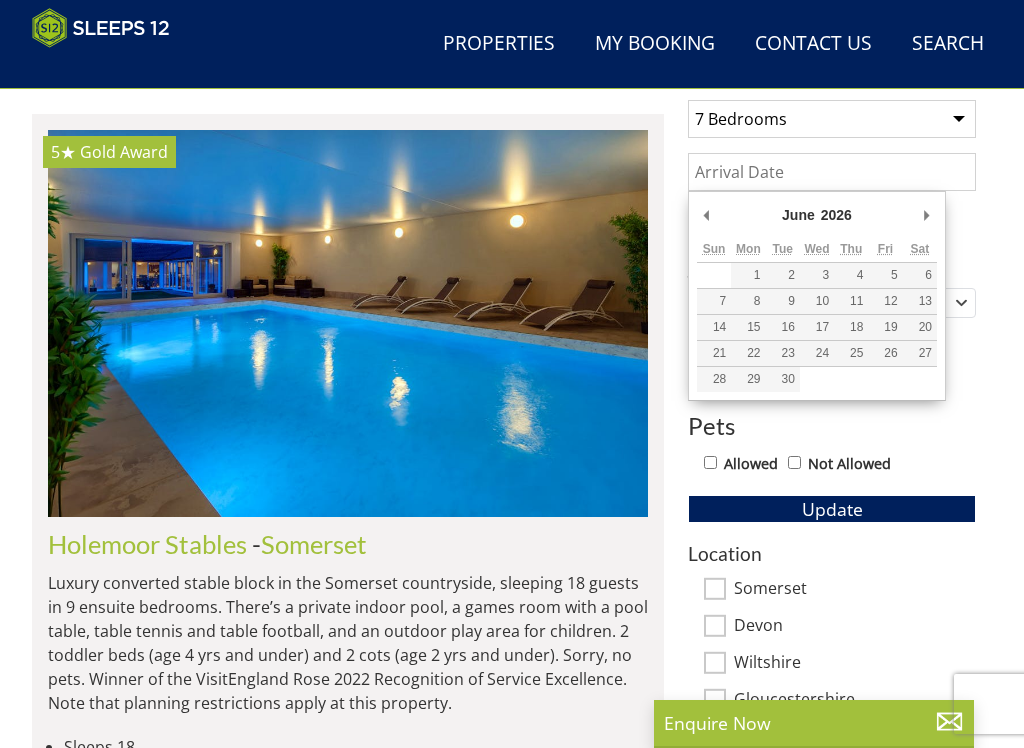 type on "05/06/2026" 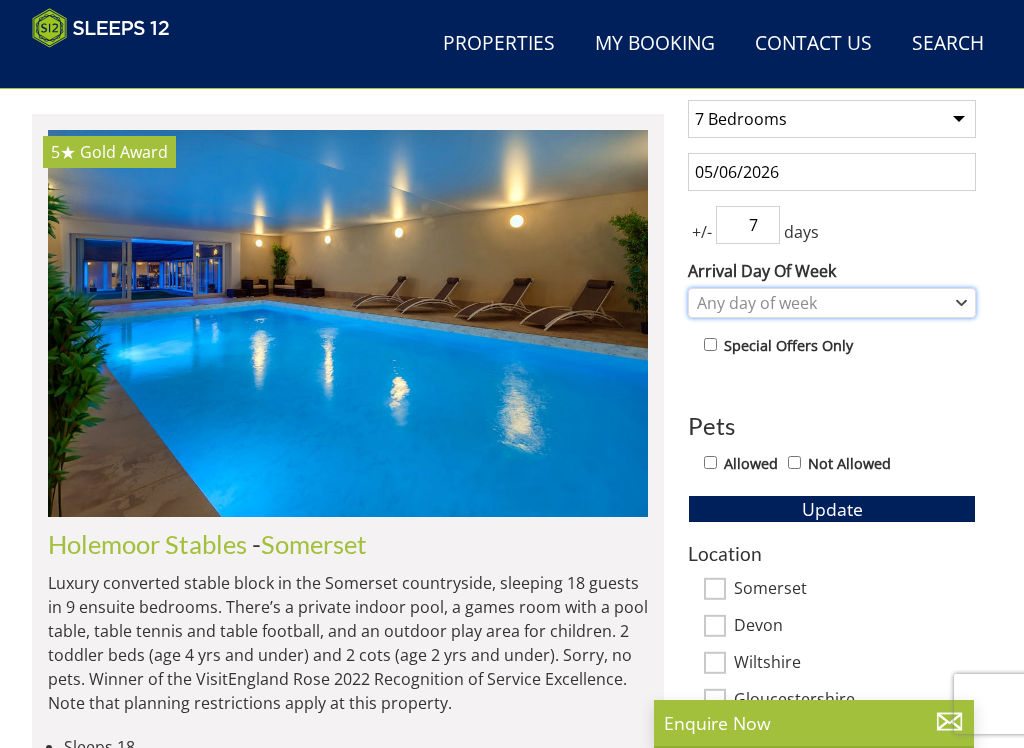click on "Any day of week" at bounding box center [832, 303] 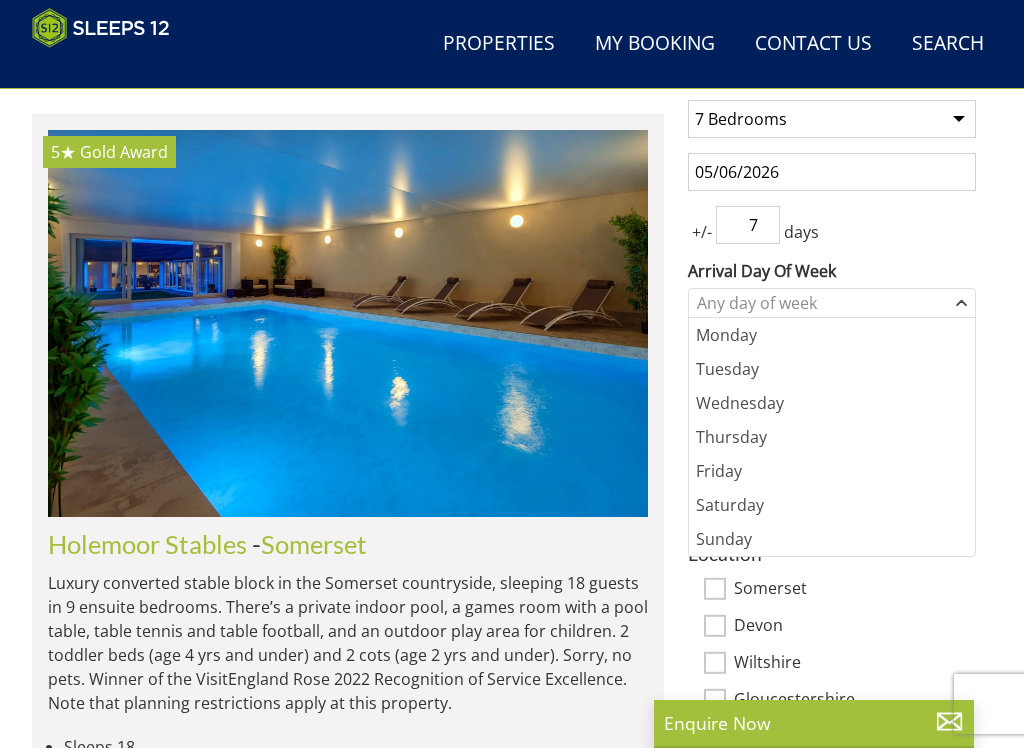click on "Friday" at bounding box center (832, 471) 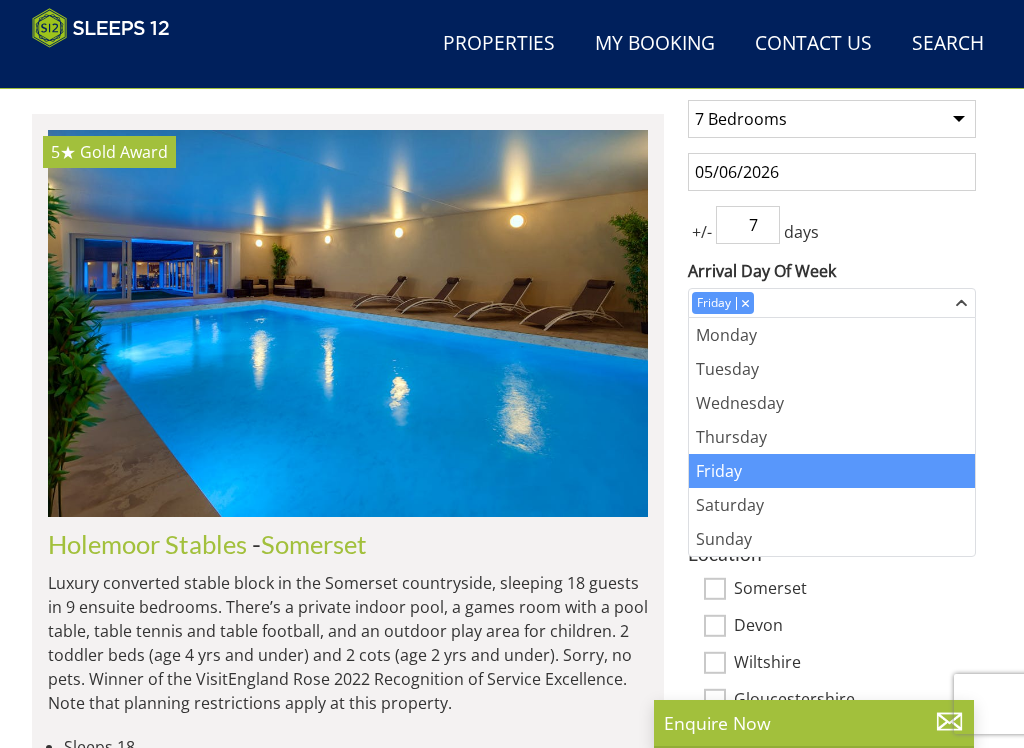 click on "Luxury converted stable block in the Somerset countryside, sleeping 18 guests in 9 ensuite bedrooms. There’s a private indoor pool, a games room with a pool table, table tennis and table football, and an outdoor play area for children. 2 toddler beds (age 4 yrs and under) and 2 cots (age 2 yrs and under). Sorry, no pets.
Winner of the VisitEngland Rose 2022 Recognition of Service Excellence.
Note that planning restrictions apply at this property." at bounding box center [348, 643] 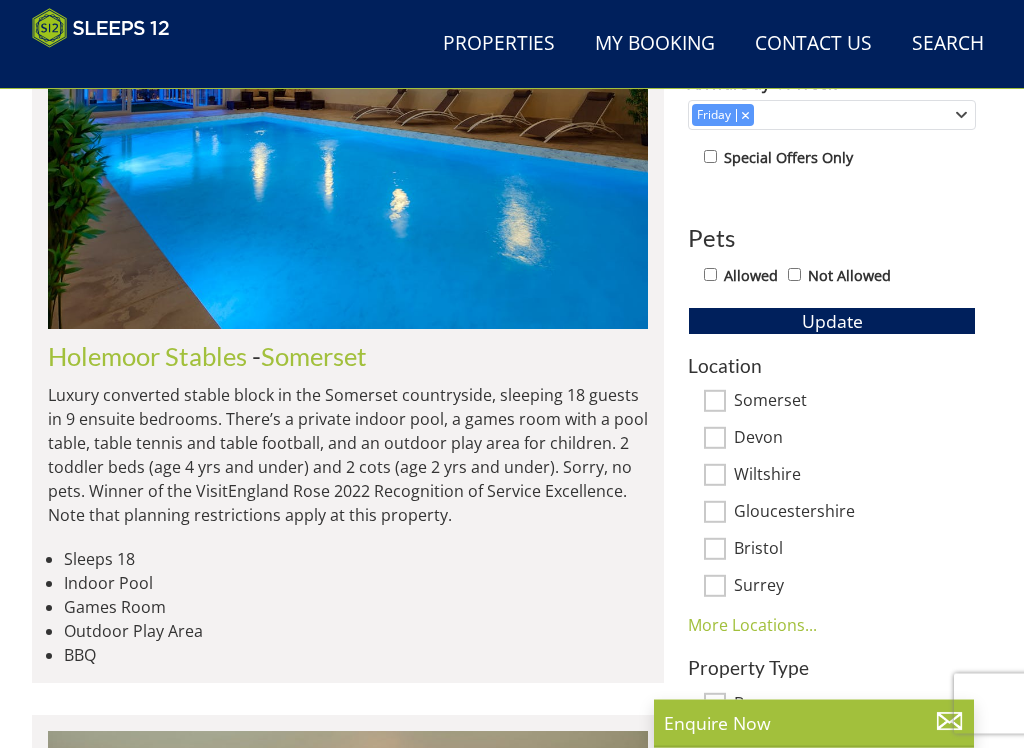 scroll, scrollTop: 927, scrollLeft: 0, axis: vertical 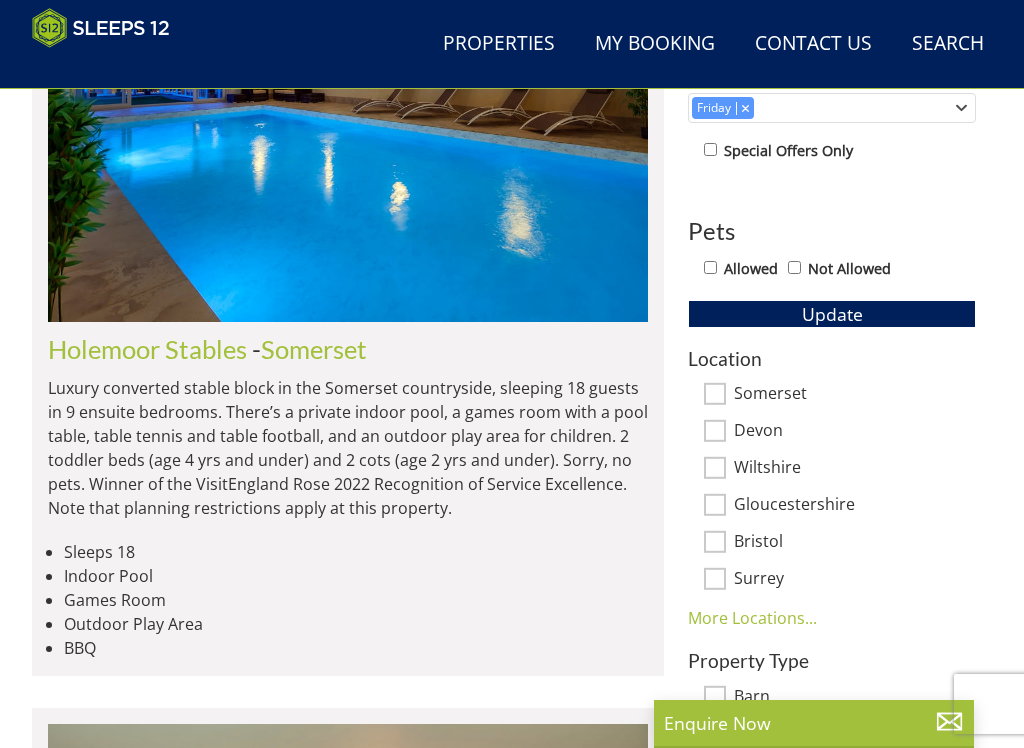 click on "Somerset" at bounding box center (715, 394) 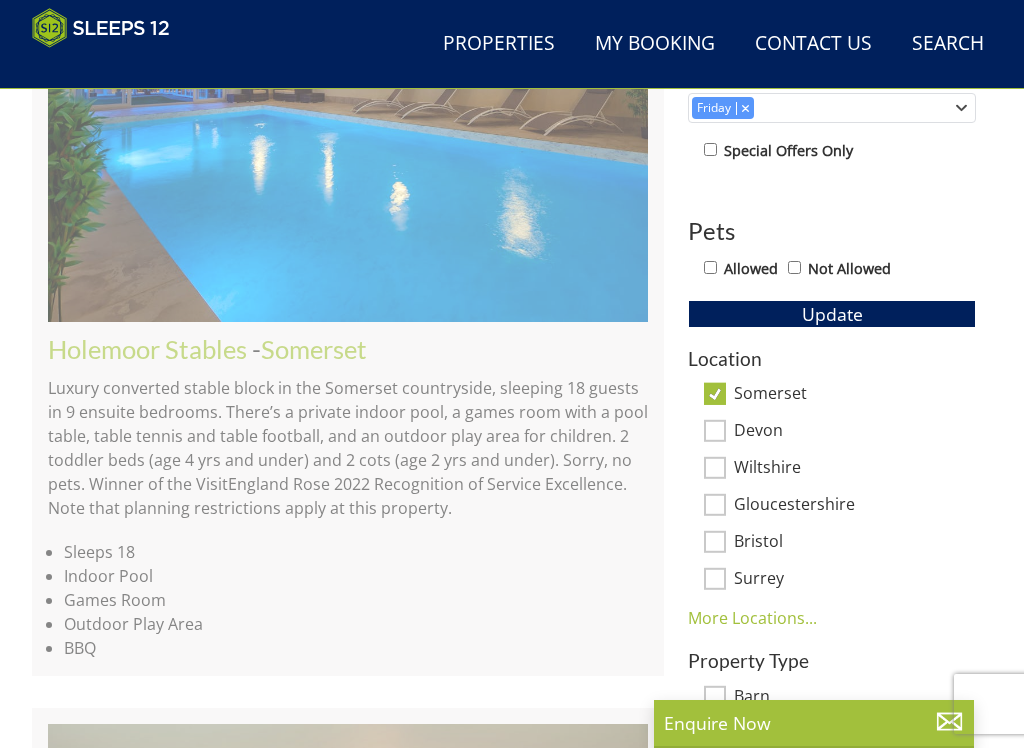 click on "Devon" at bounding box center [715, 431] 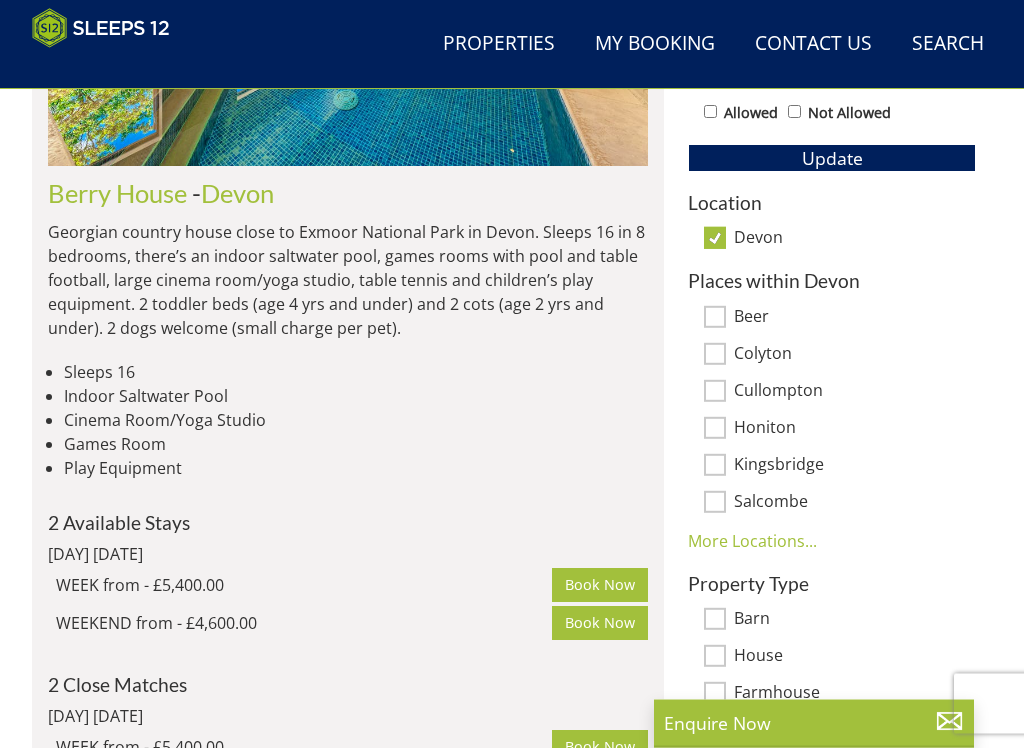 scroll, scrollTop: 1083, scrollLeft: 0, axis: vertical 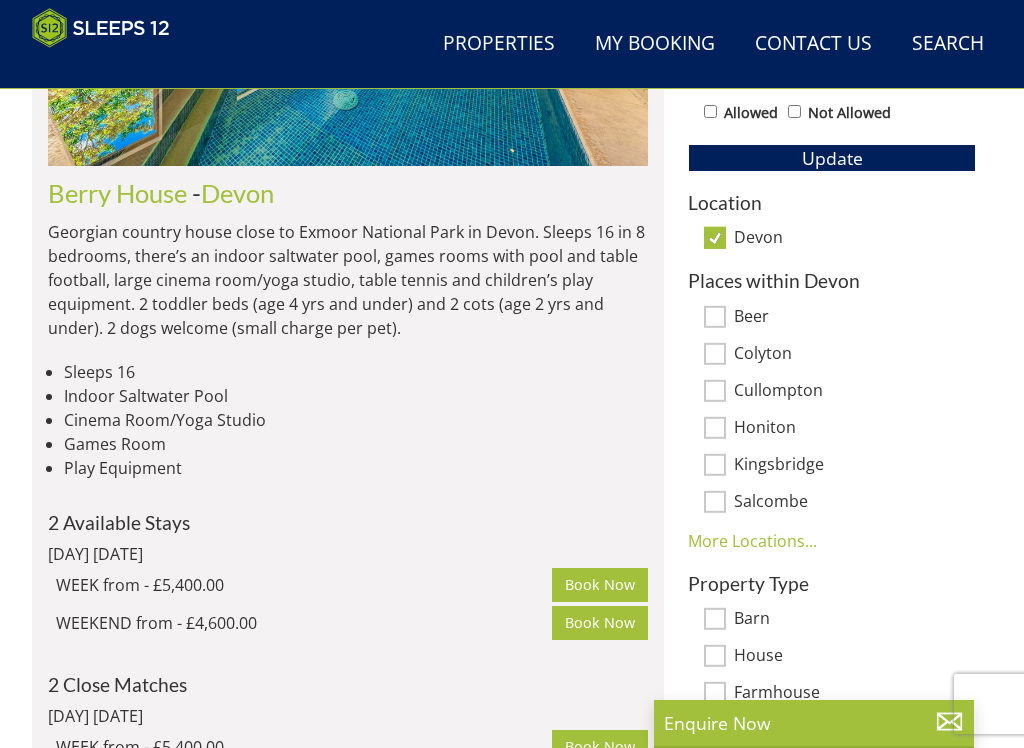 click on "Honiton" at bounding box center (715, 427) 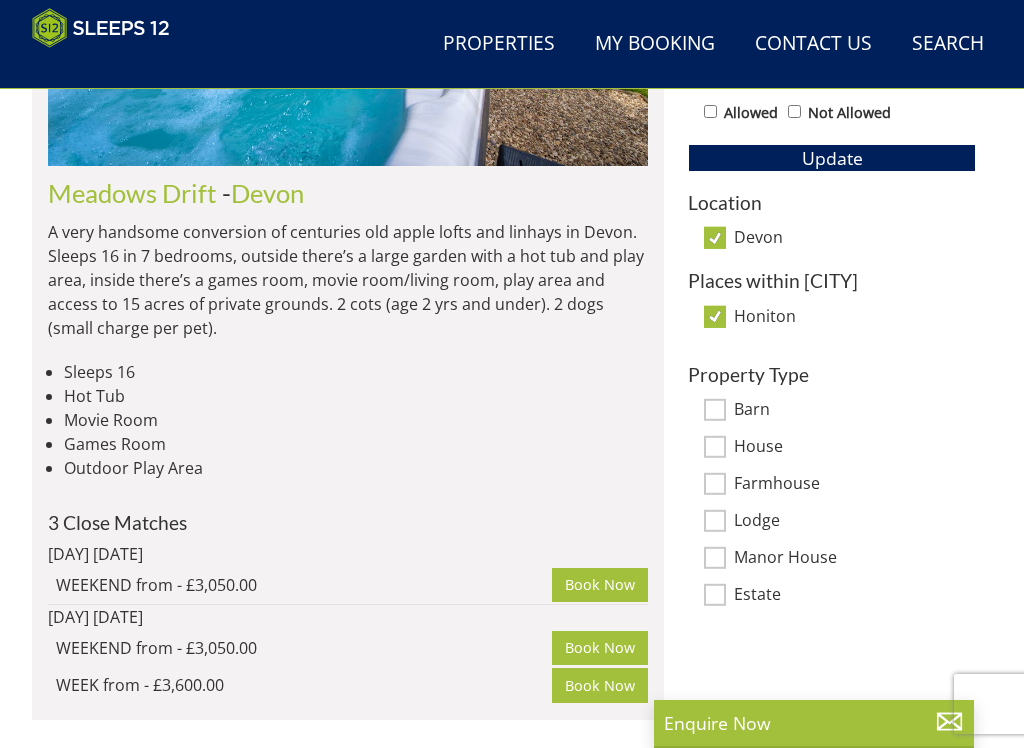 click on "Property Type
Barn
House
Farmhouse
Lodge
Manor House
Estate" at bounding box center [832, 485] 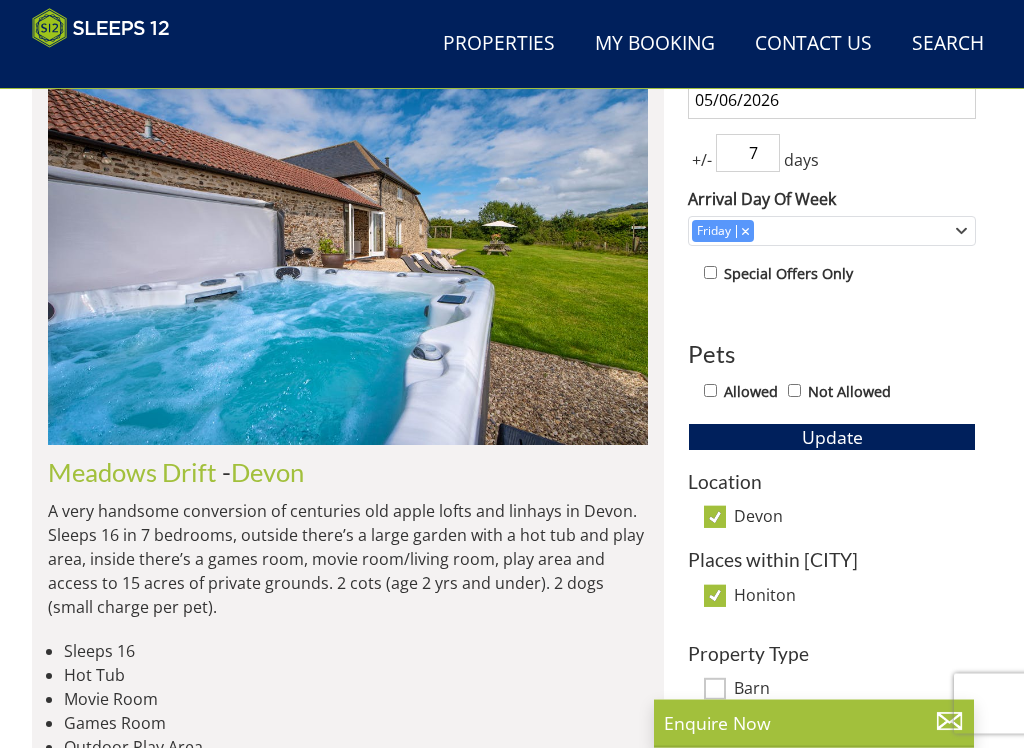 scroll, scrollTop: 804, scrollLeft: 0, axis: vertical 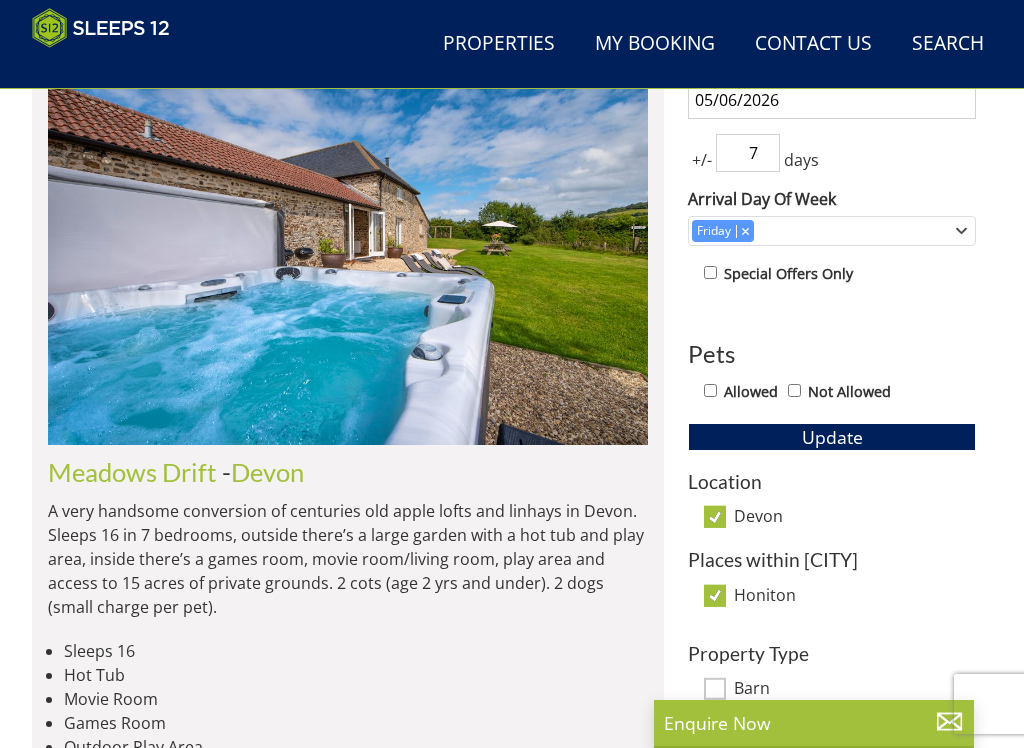 click at bounding box center (348, 251) 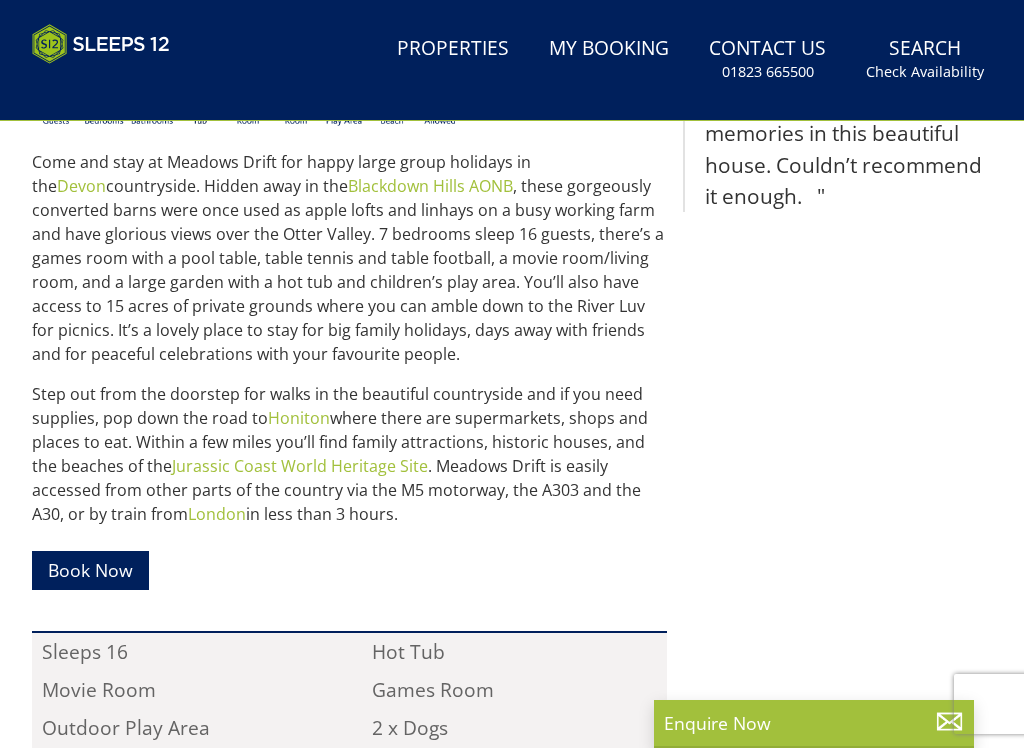 scroll, scrollTop: 0, scrollLeft: 0, axis: both 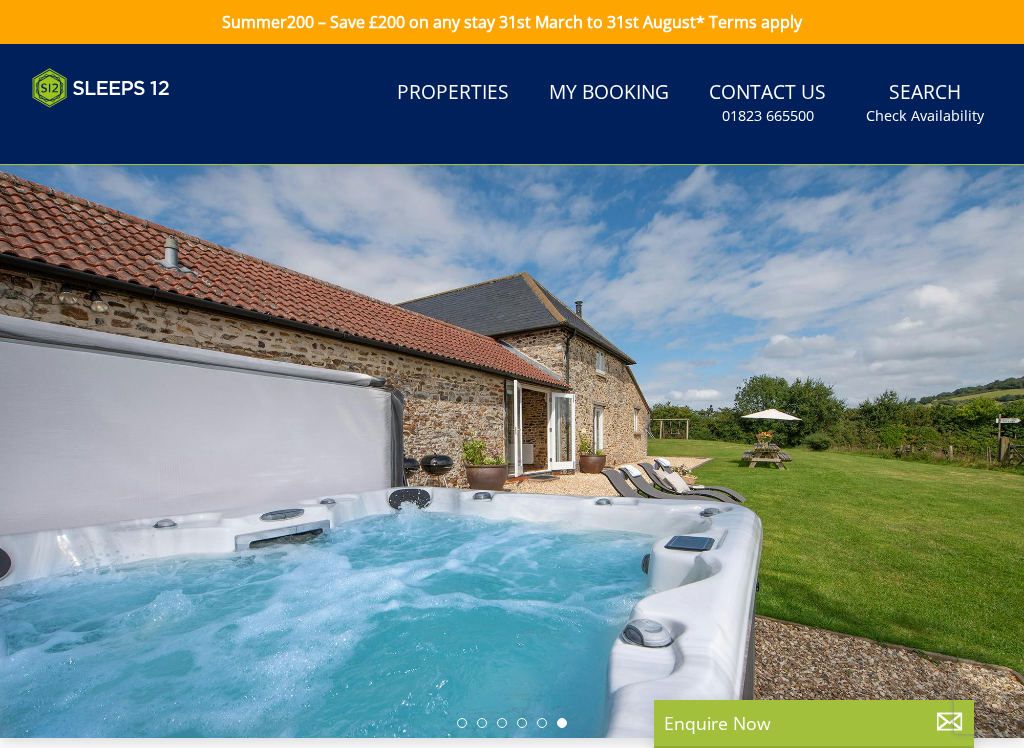 click at bounding box center [512, 451] 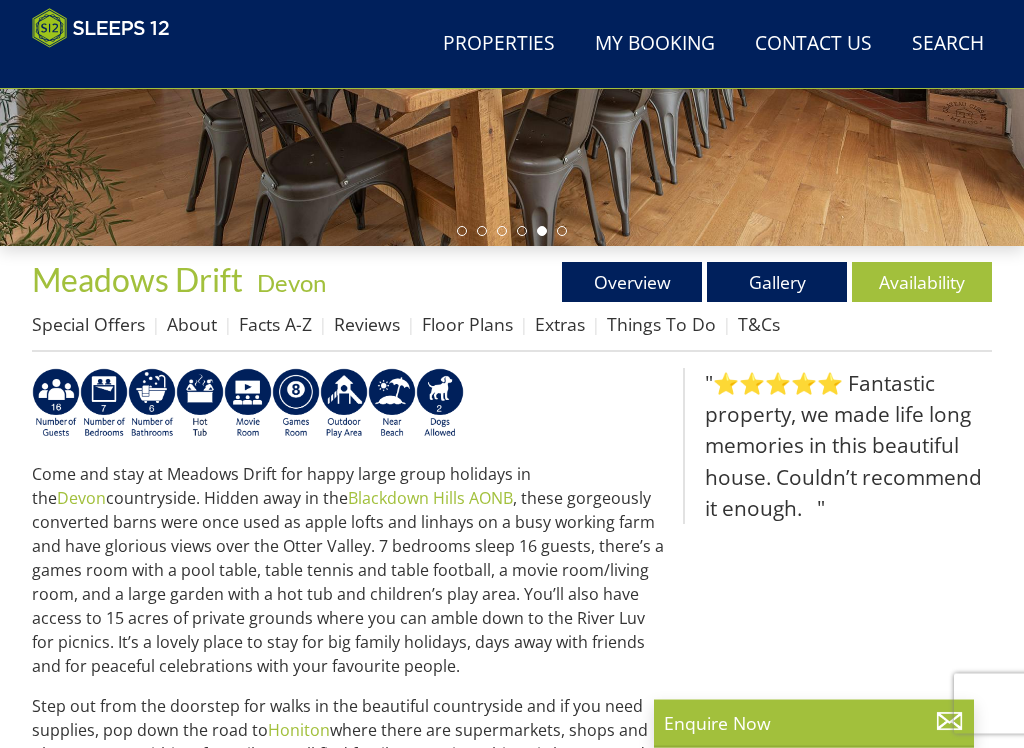 scroll, scrollTop: 460, scrollLeft: 0, axis: vertical 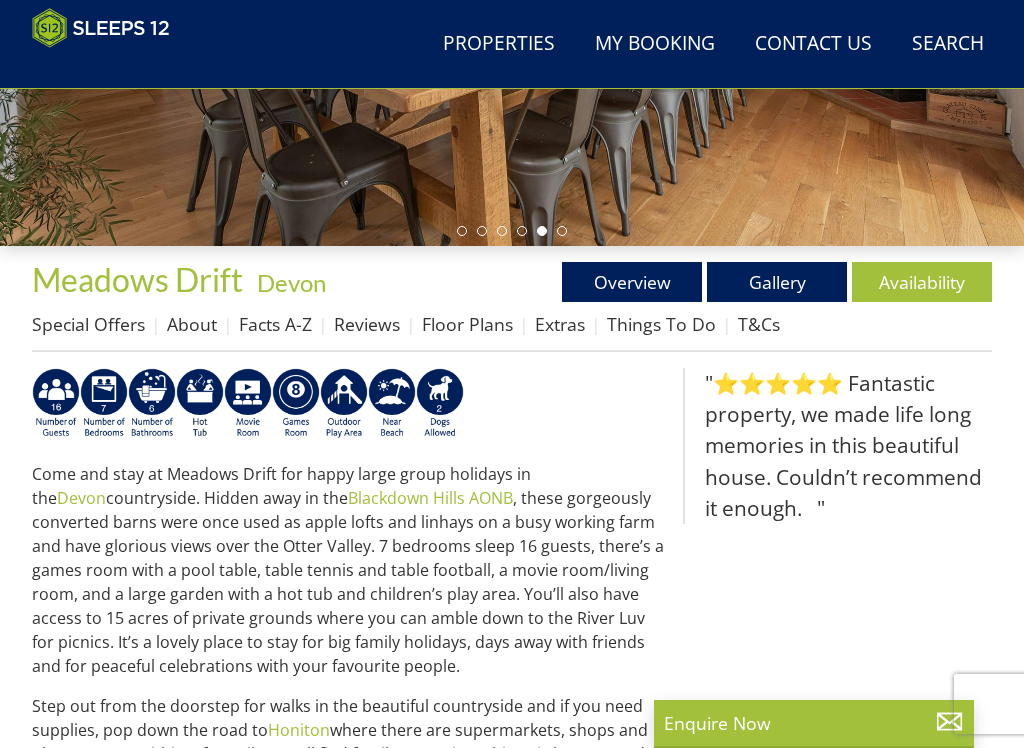 click on "Gallery" at bounding box center (777, 282) 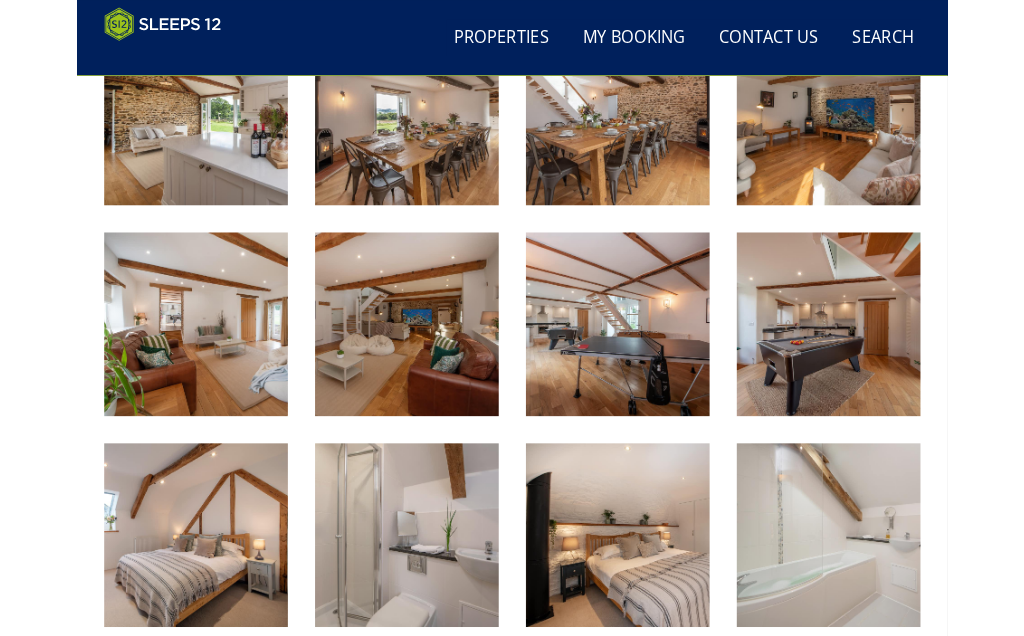 scroll, scrollTop: 1545, scrollLeft: 0, axis: vertical 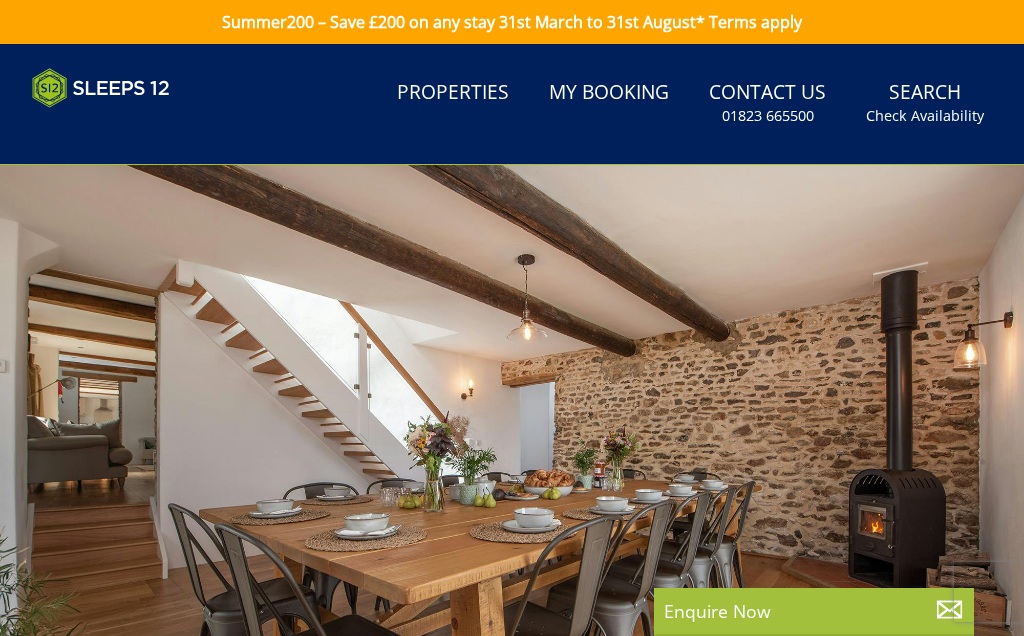 select on "12" 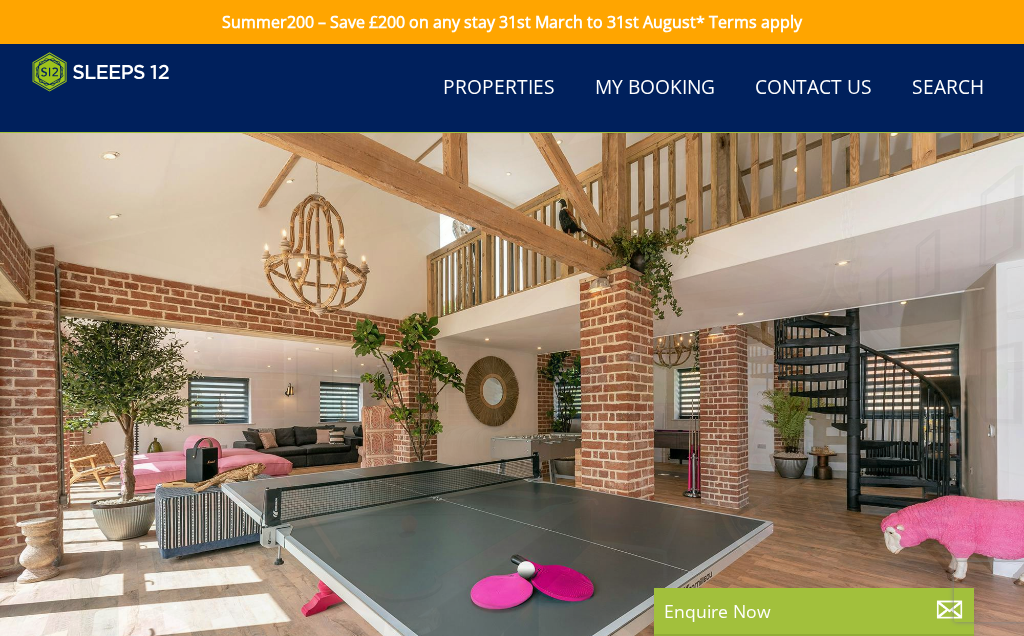 scroll, scrollTop: 804, scrollLeft: 0, axis: vertical 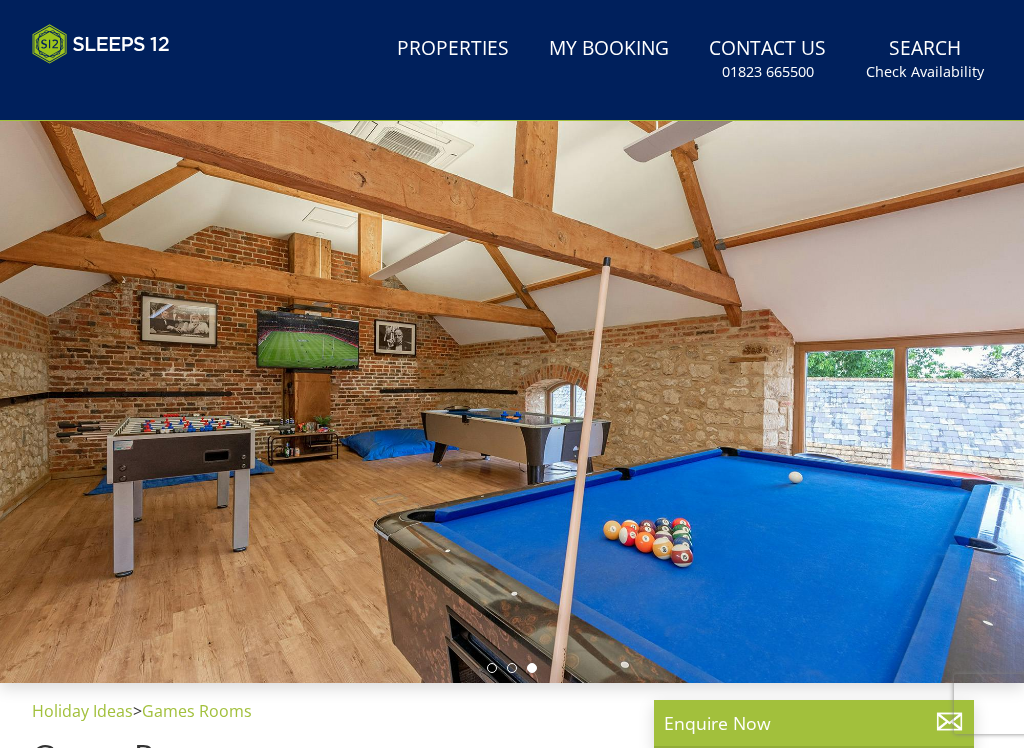 click at bounding box center [512, 396] 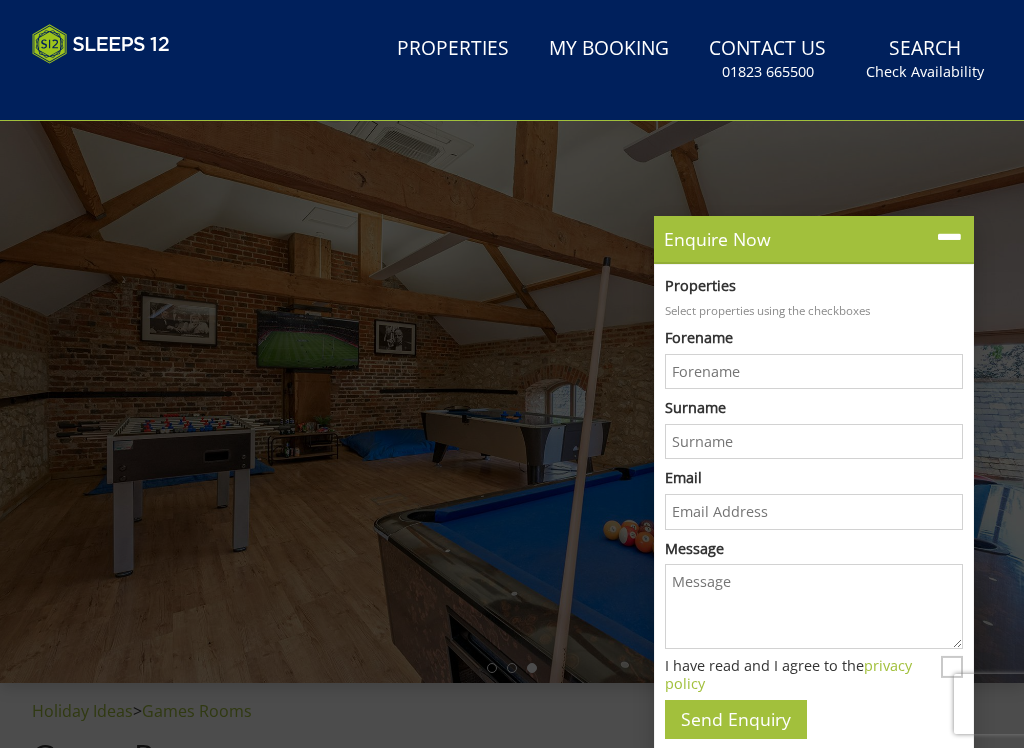 scroll, scrollTop: 0, scrollLeft: 0, axis: both 